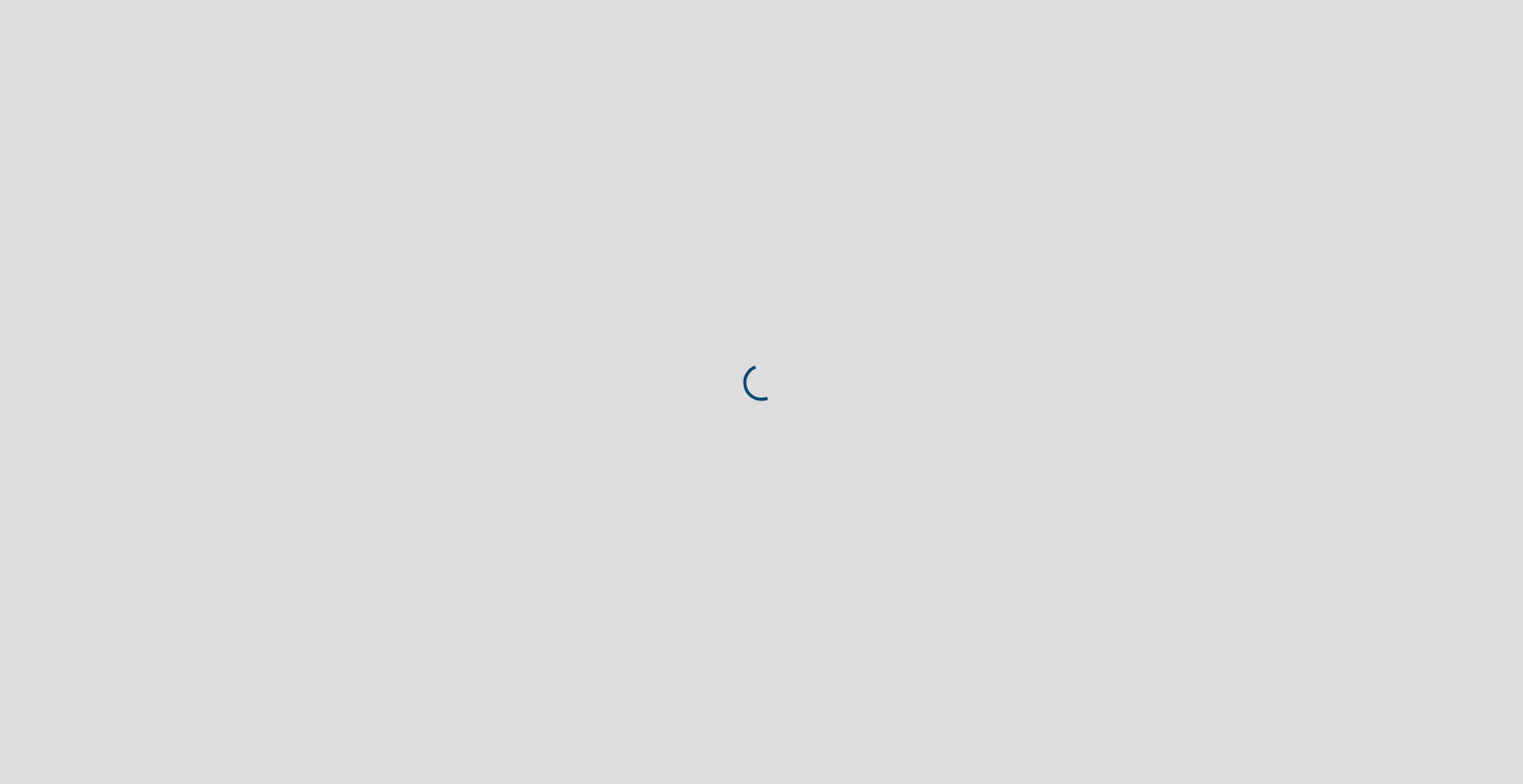 scroll, scrollTop: 0, scrollLeft: 0, axis: both 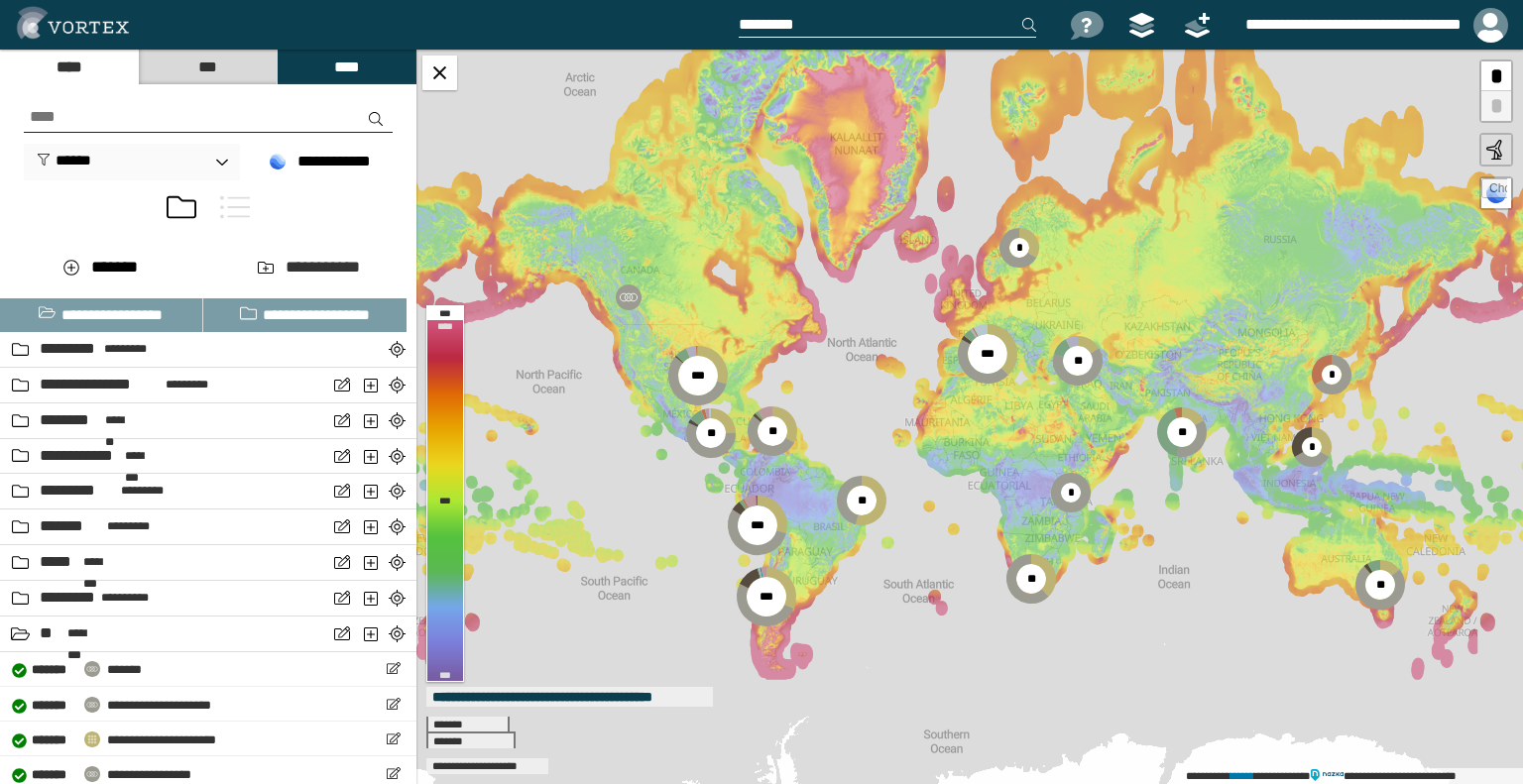click at bounding box center [208, 117] 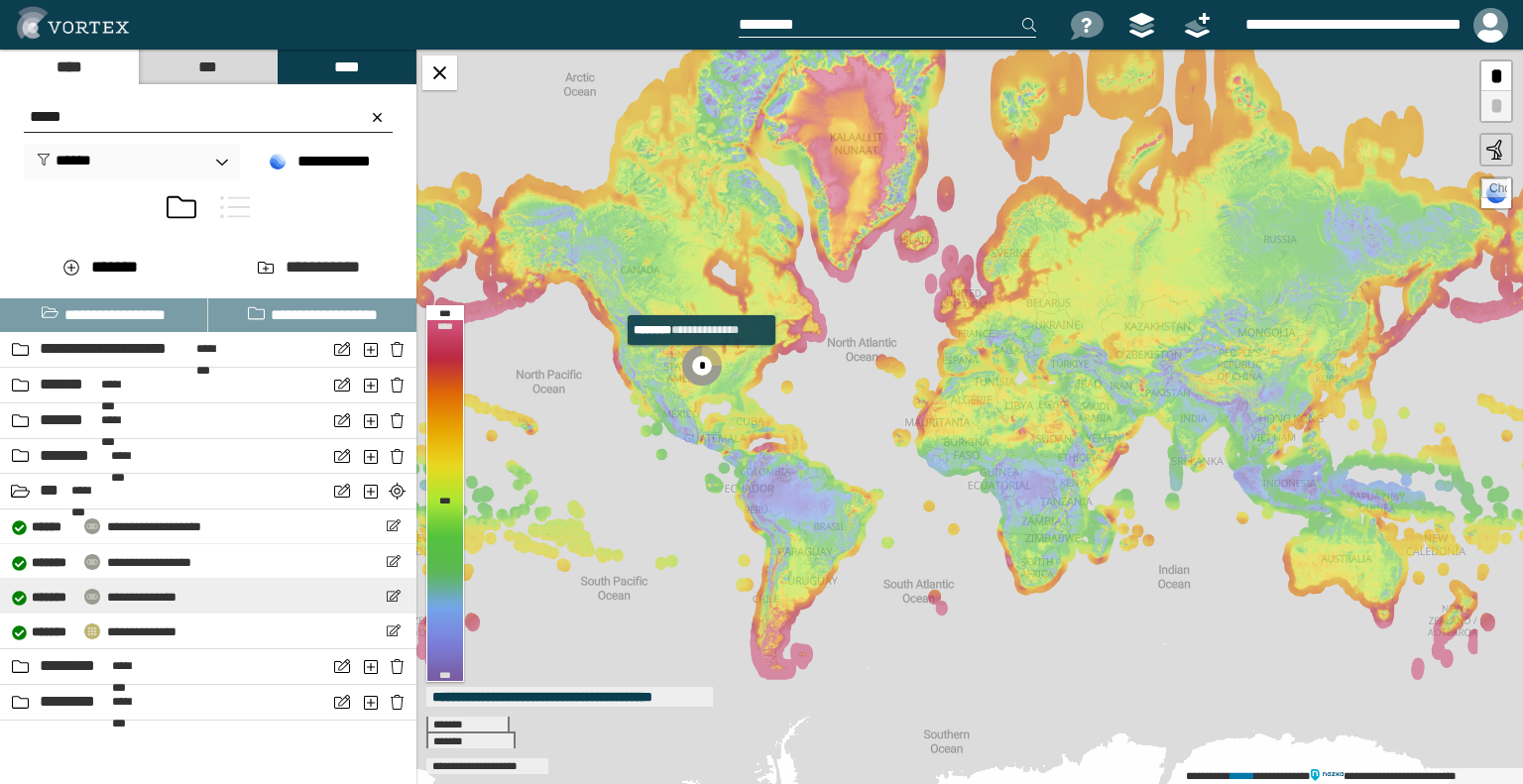 type on "*****" 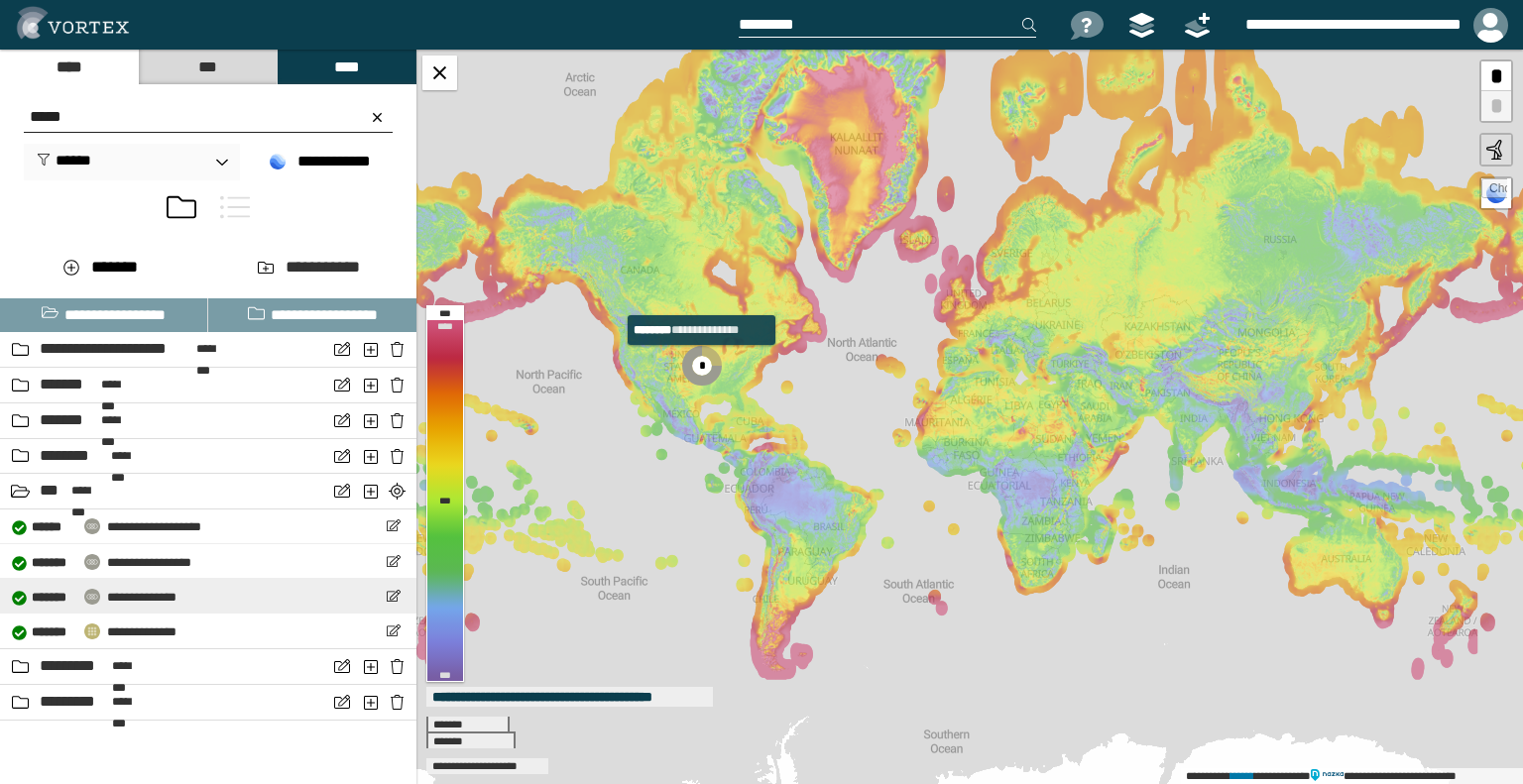 click on "**********" at bounding box center (142, 597) 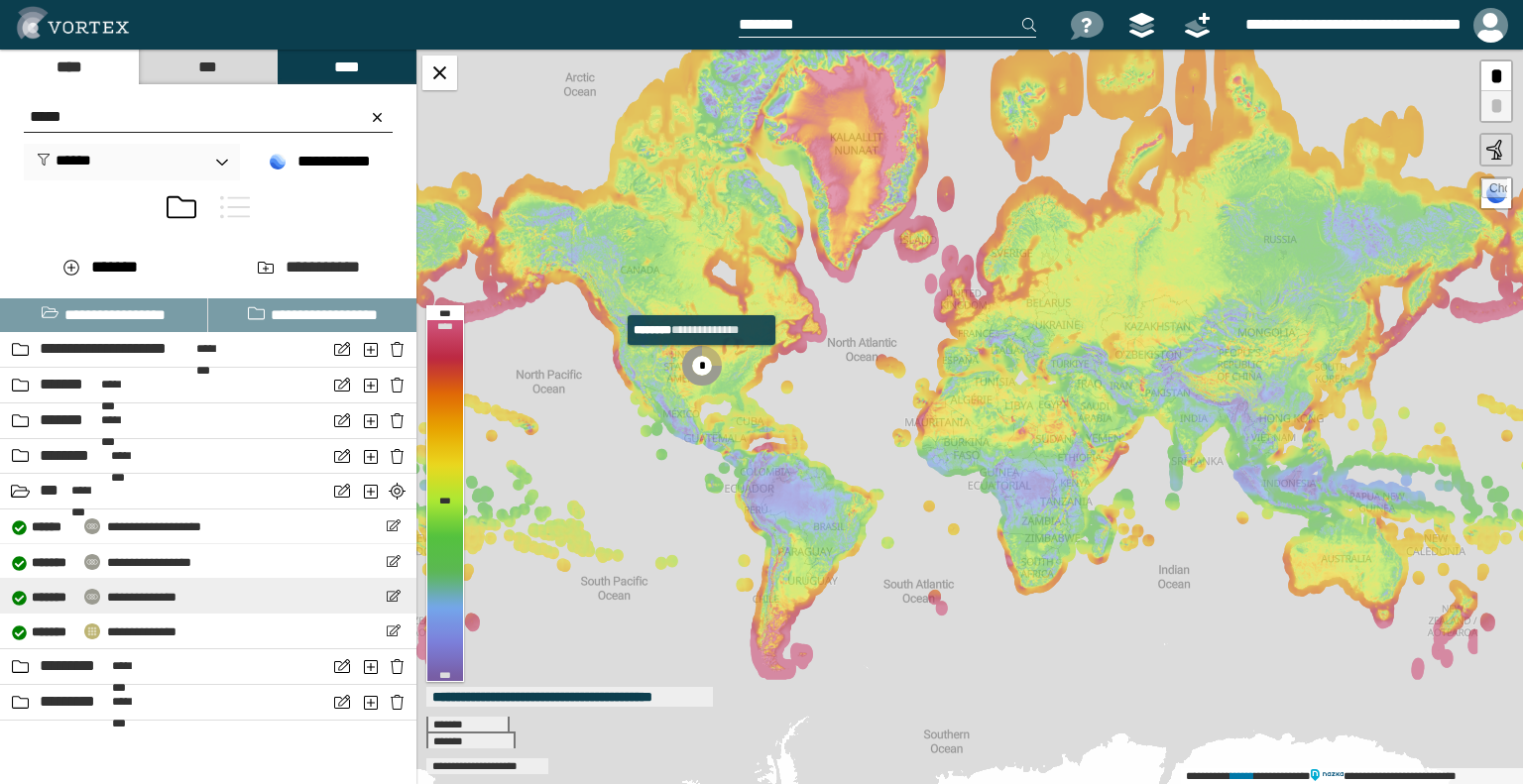 select on "**" 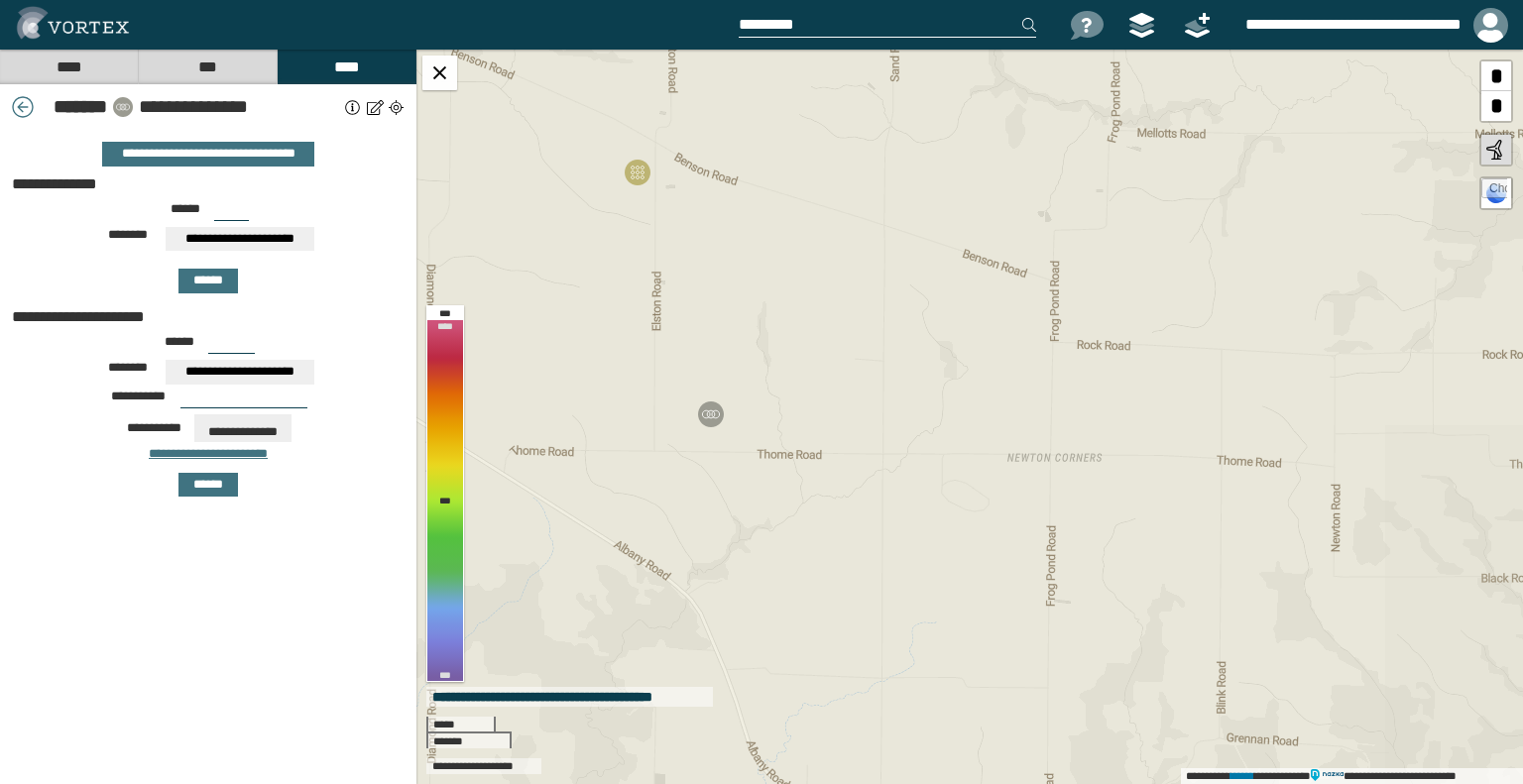 click on "[FIRST] [LAST]" at bounding box center (208, 107) 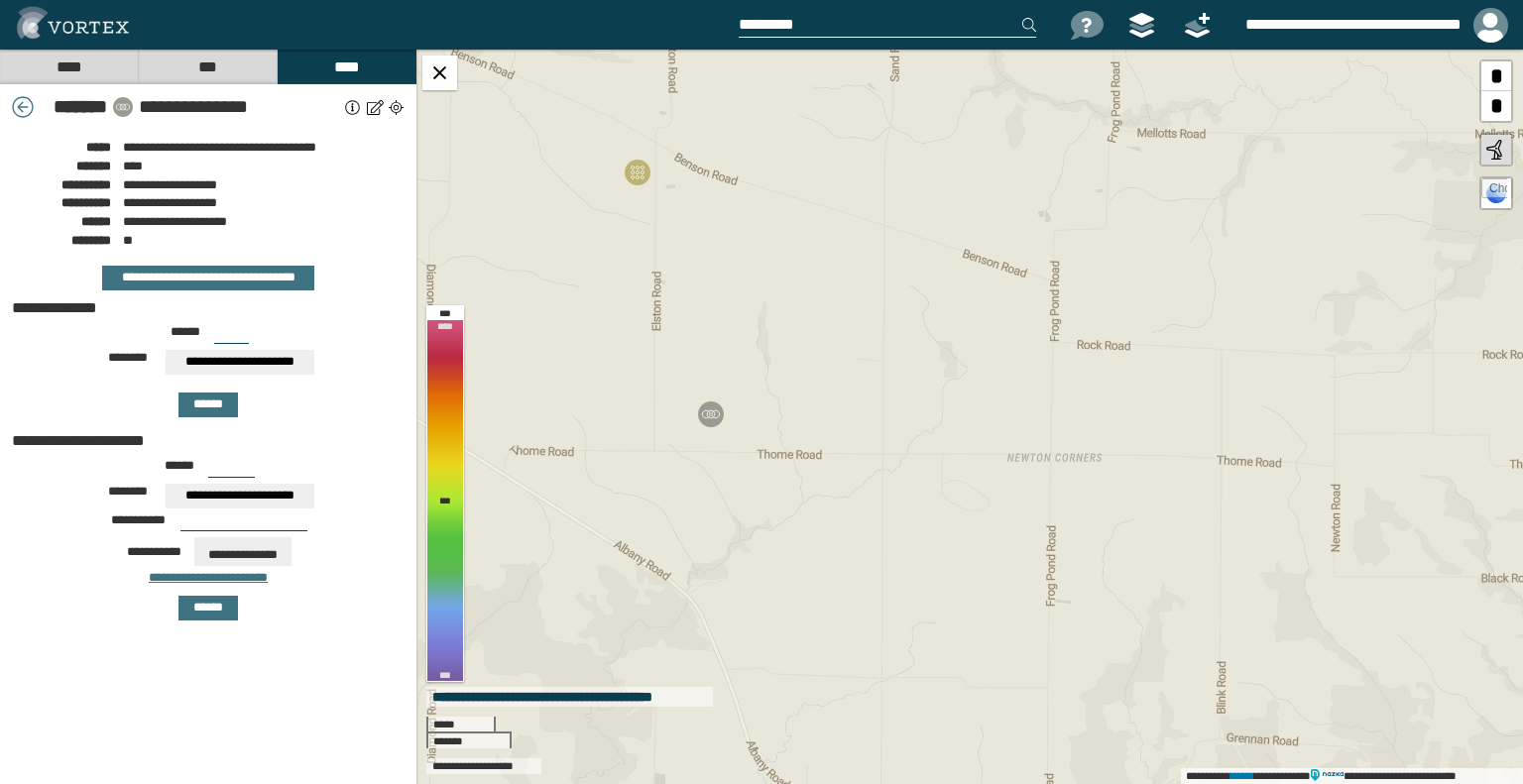 click on "****" at bounding box center [68, 66] 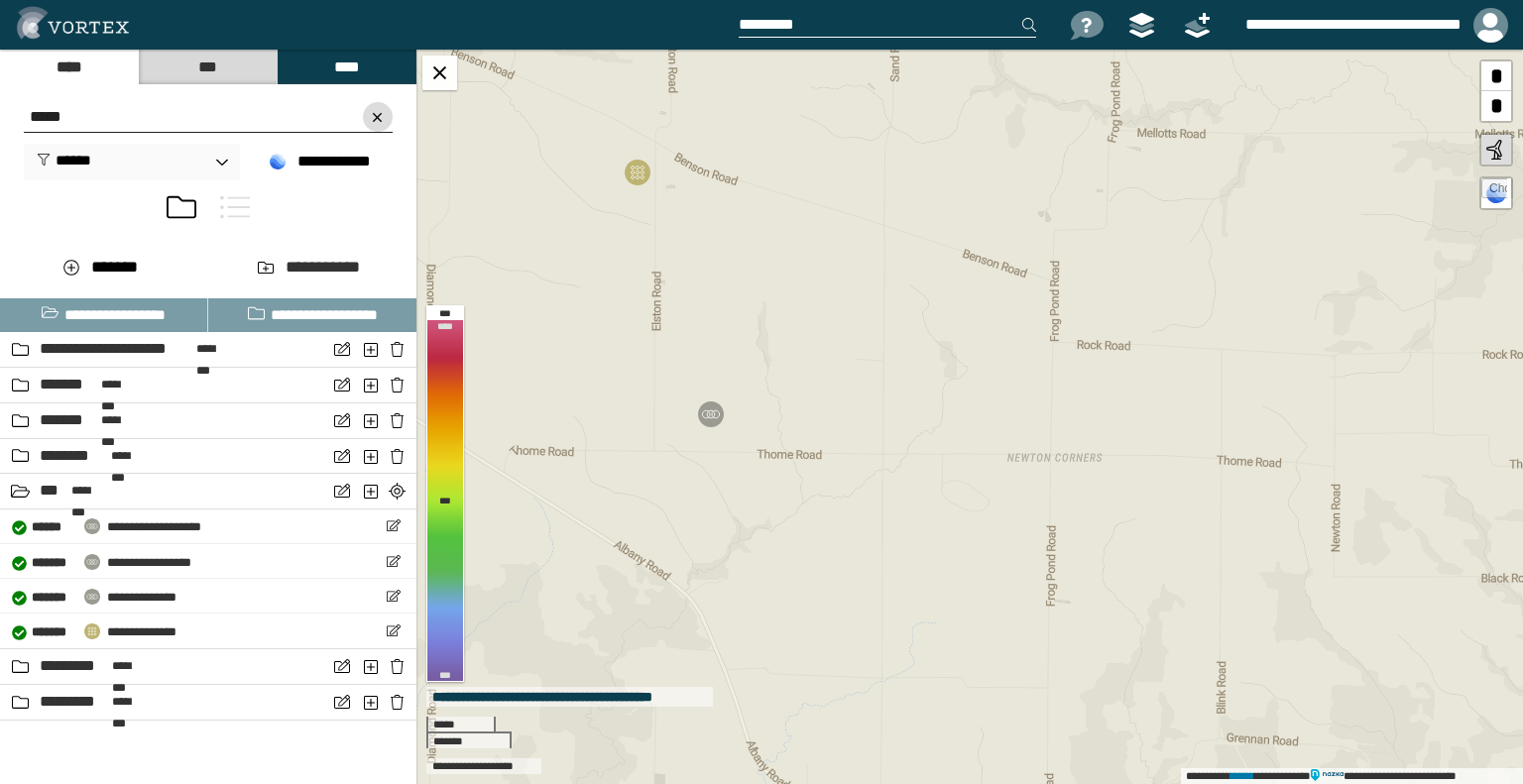 click at bounding box center [378, 117] 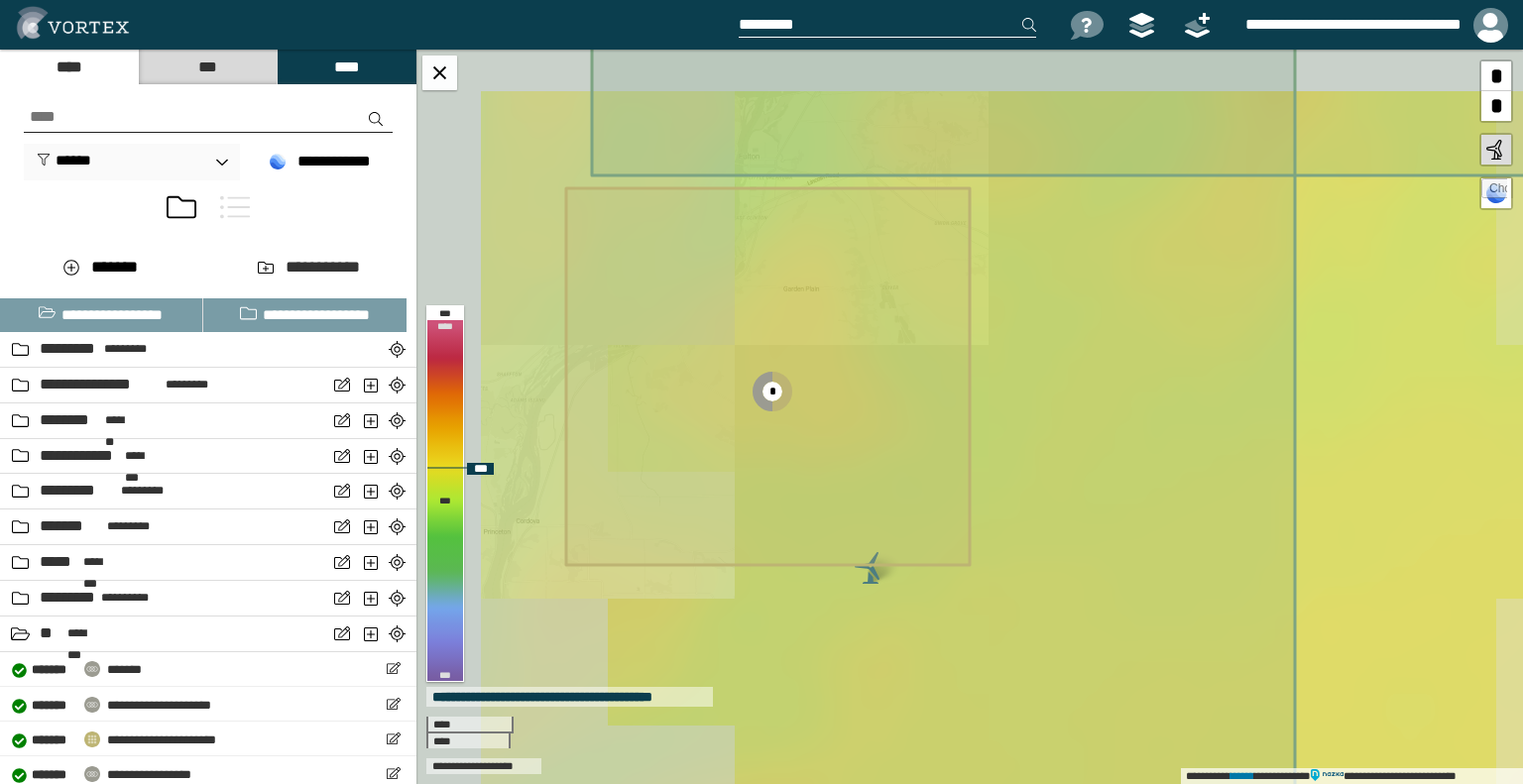 drag, startPoint x: 773, startPoint y: 390, endPoint x: 918, endPoint y: 481, distance: 171.18995 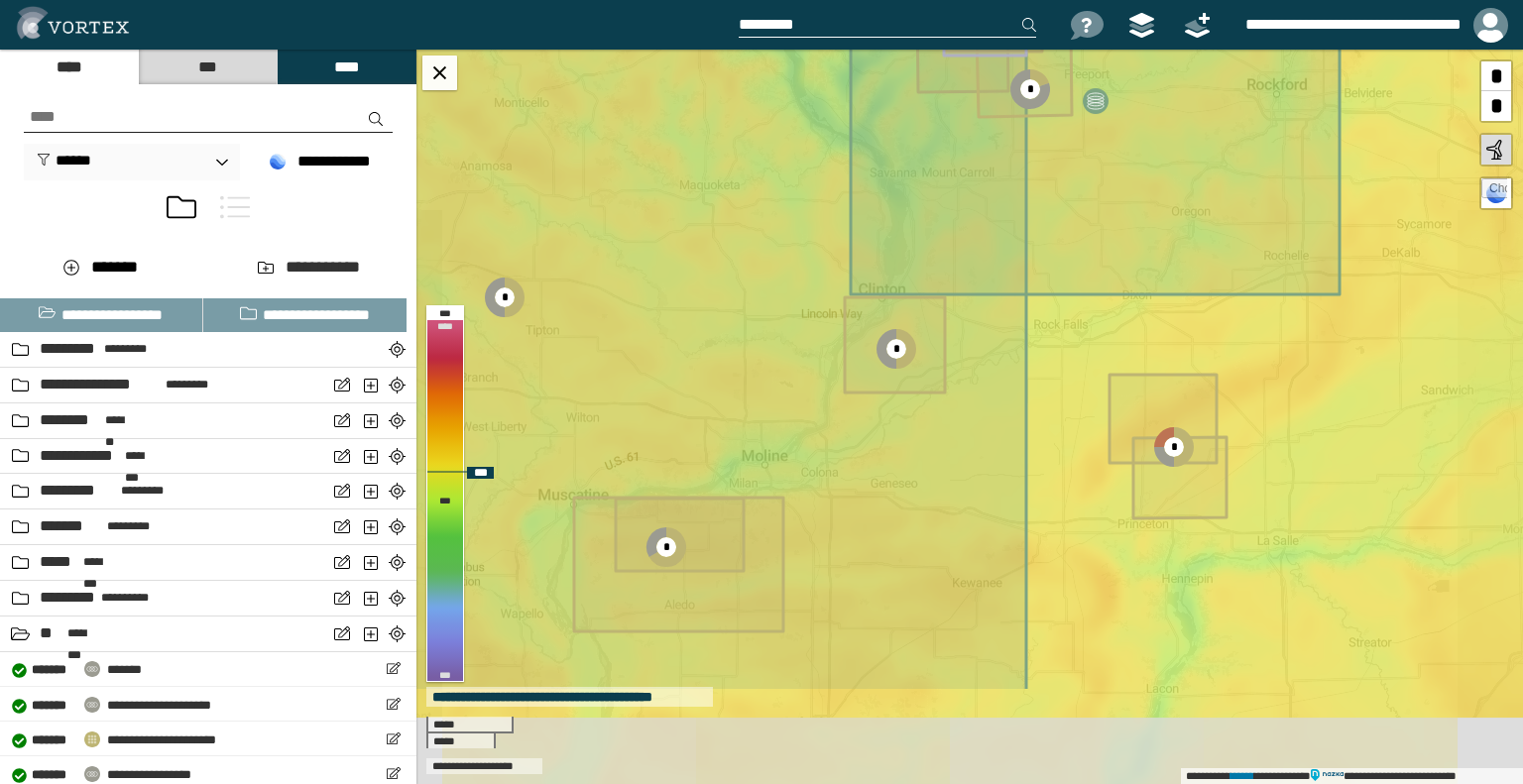 drag, startPoint x: 1044, startPoint y: 556, endPoint x: 1002, endPoint y: 407, distance: 154.80633 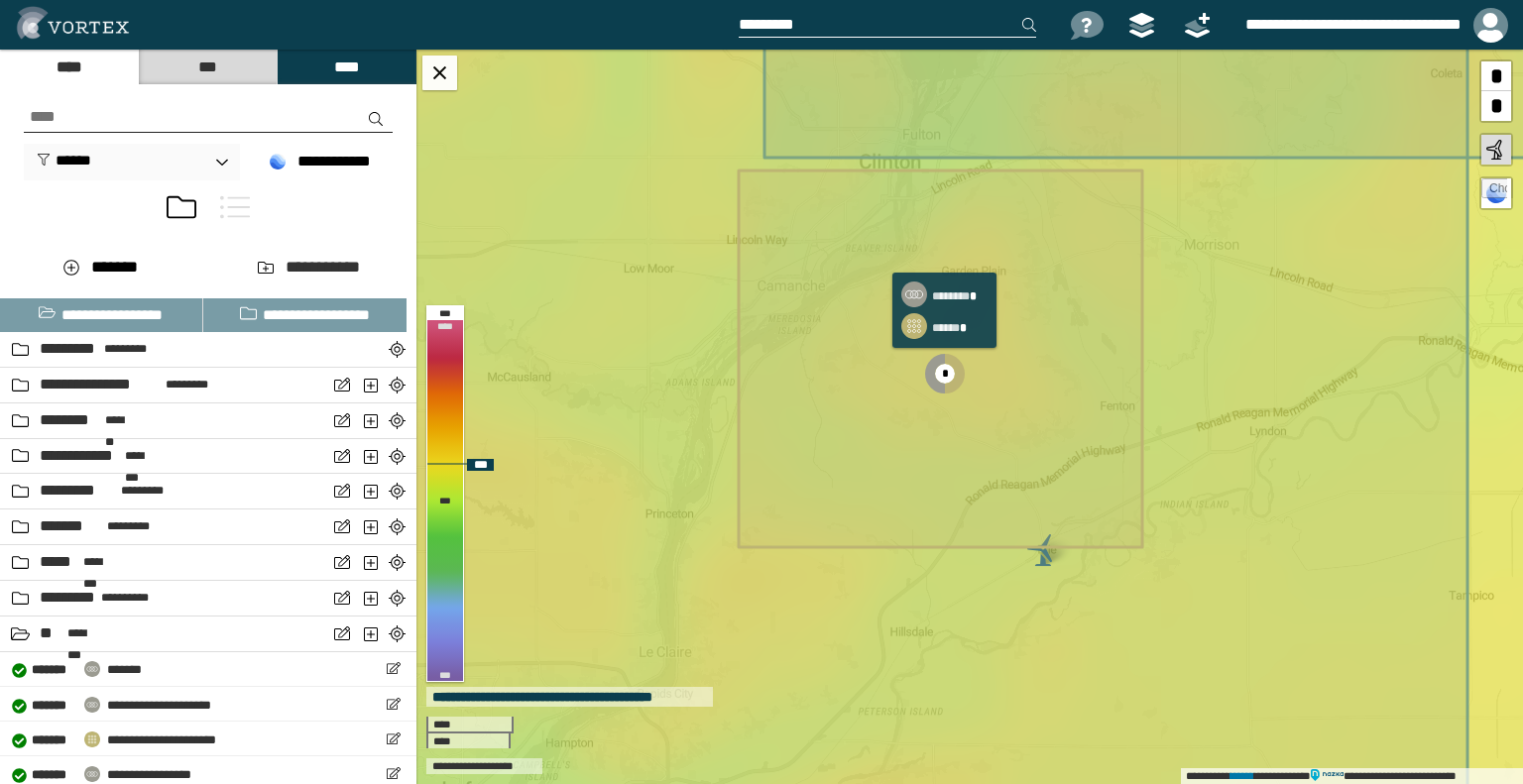 click on "*" at bounding box center [945, 374] 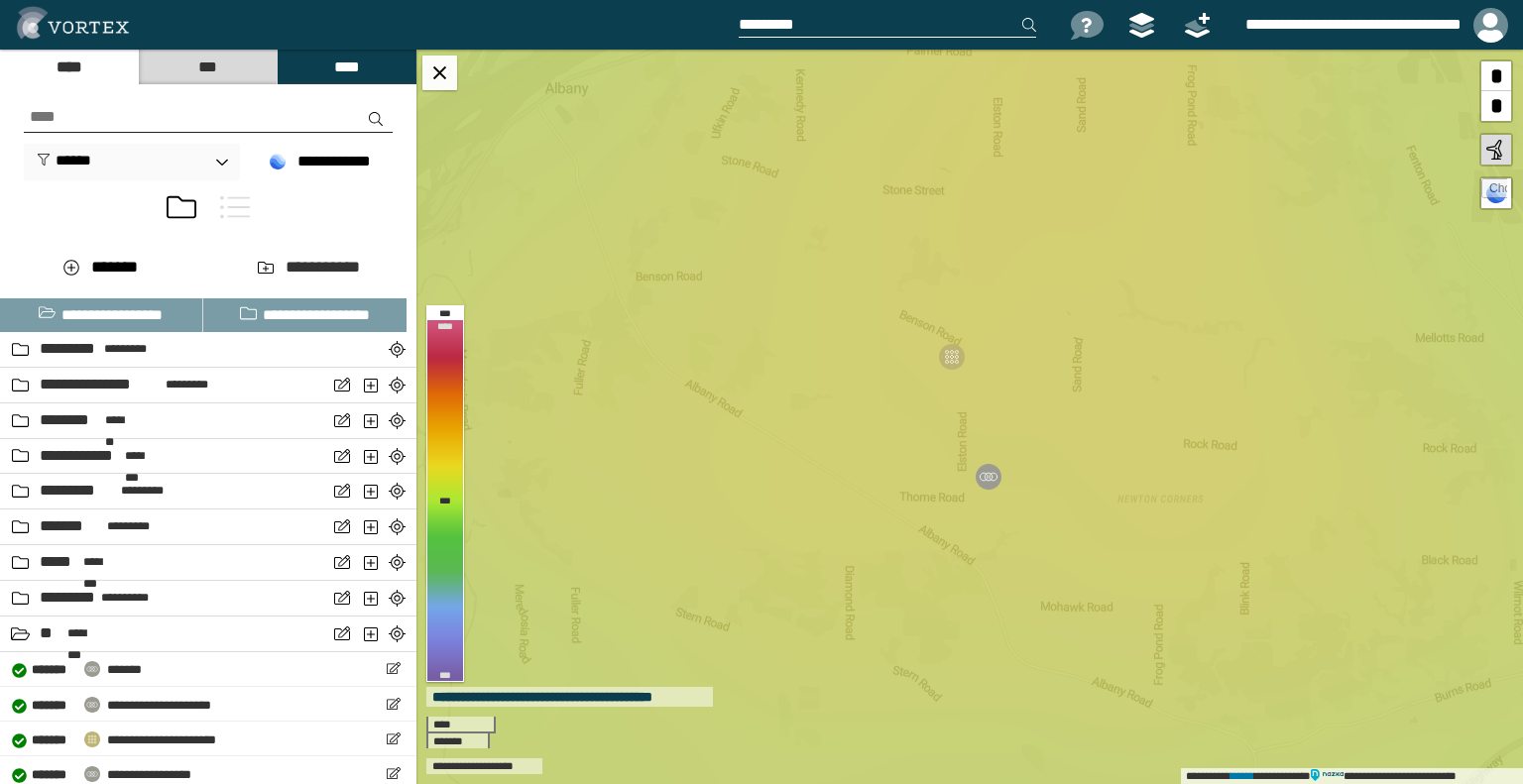 click at bounding box center [208, 117] 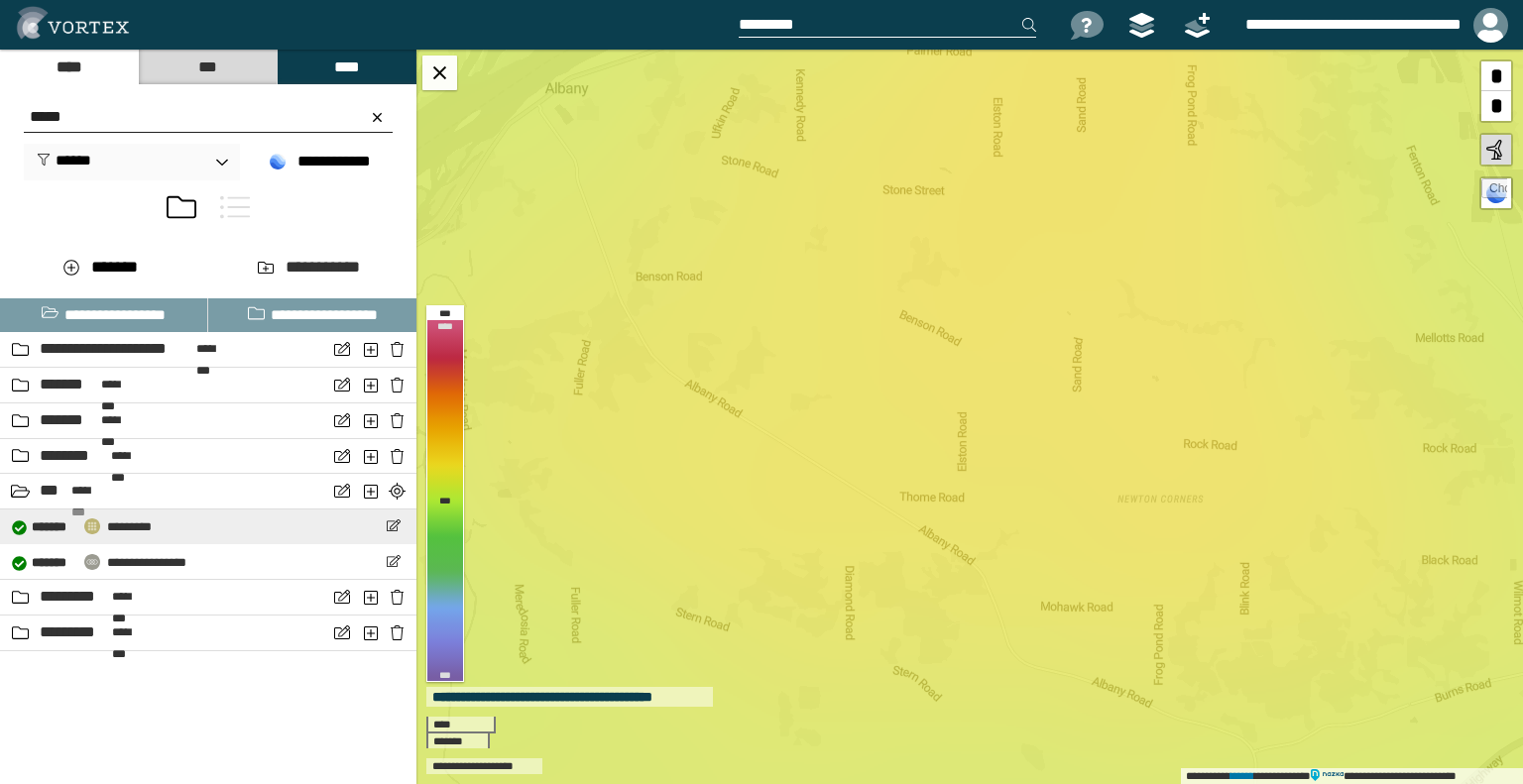 type on "*****" 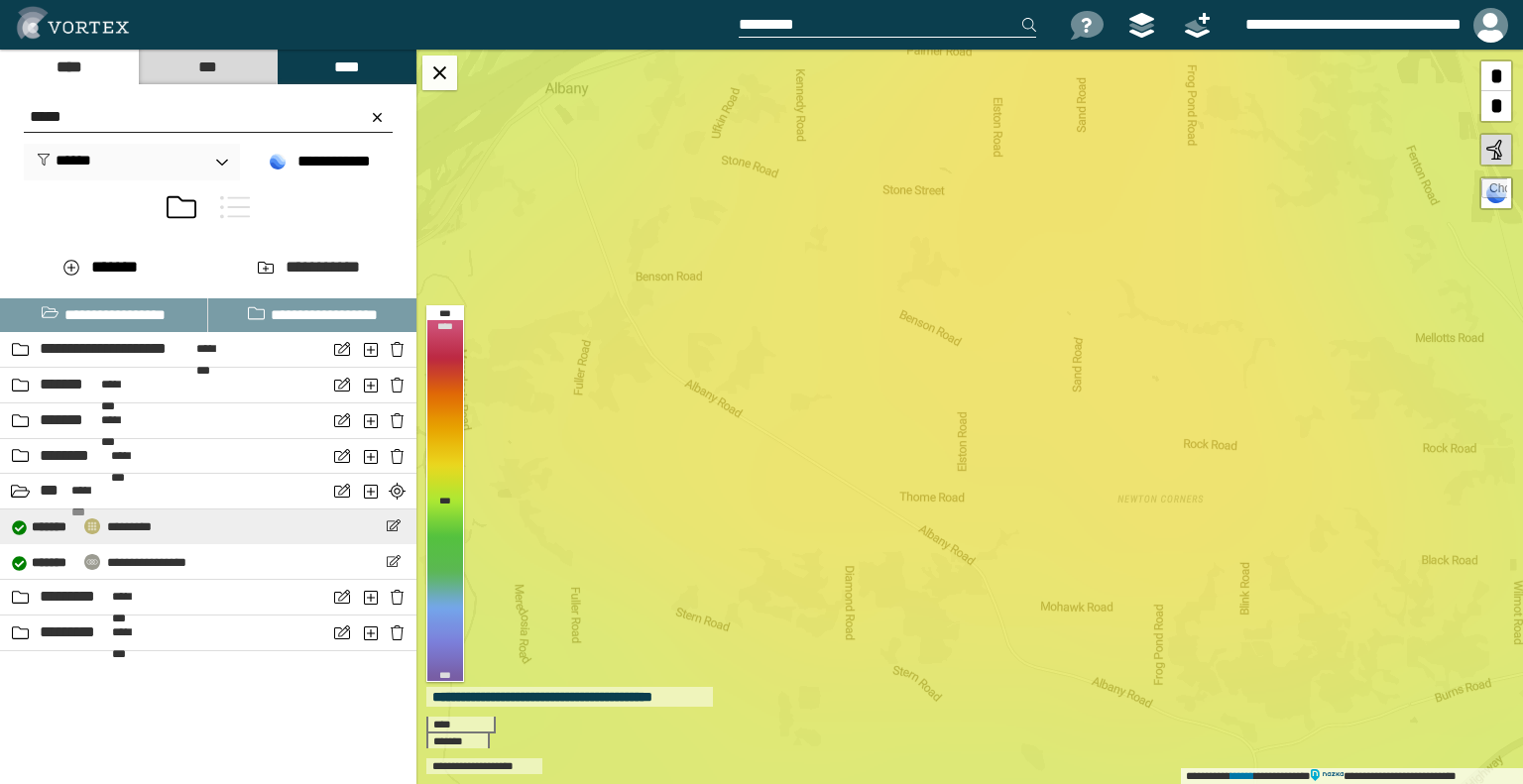 select on "***" 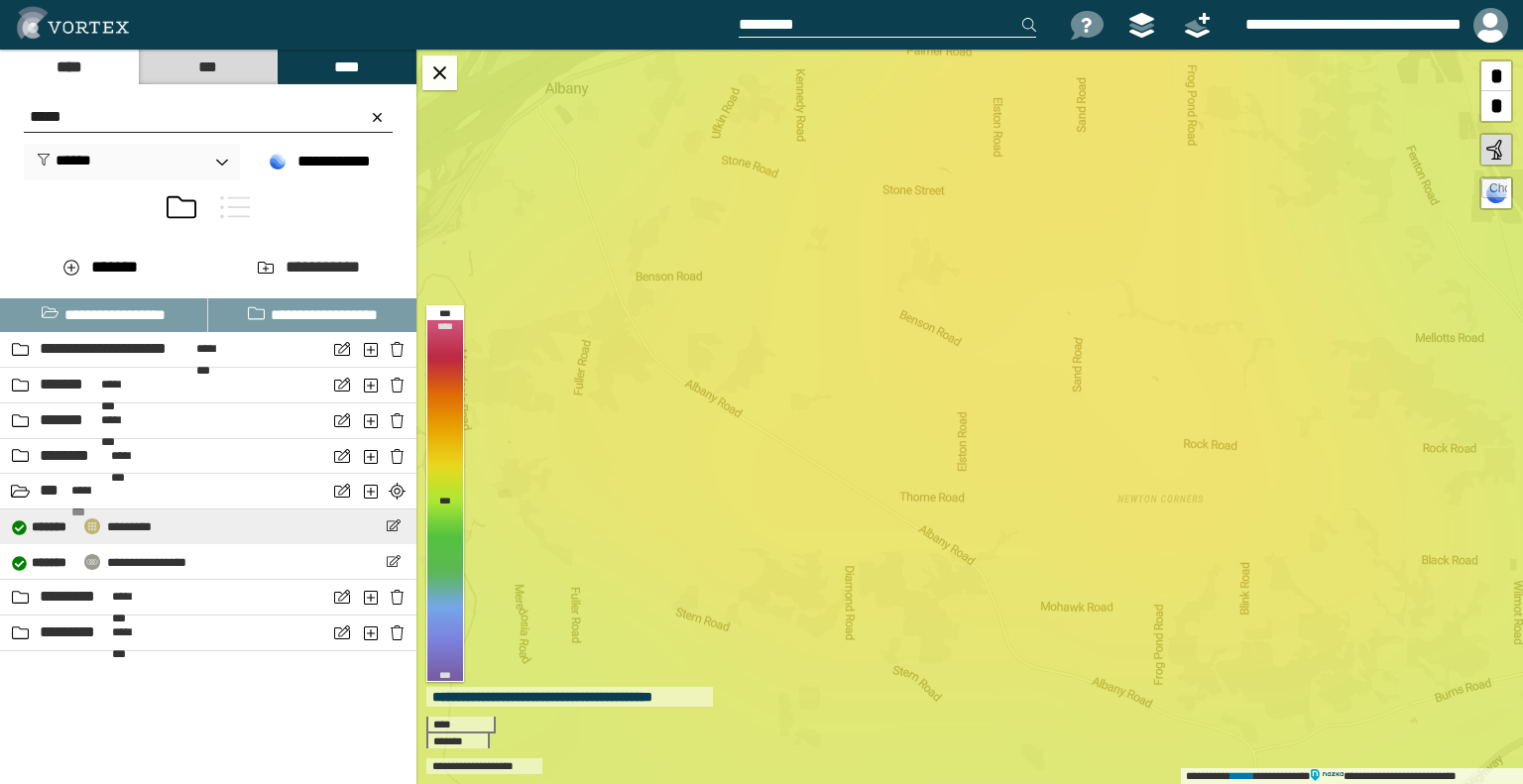 select on "**" 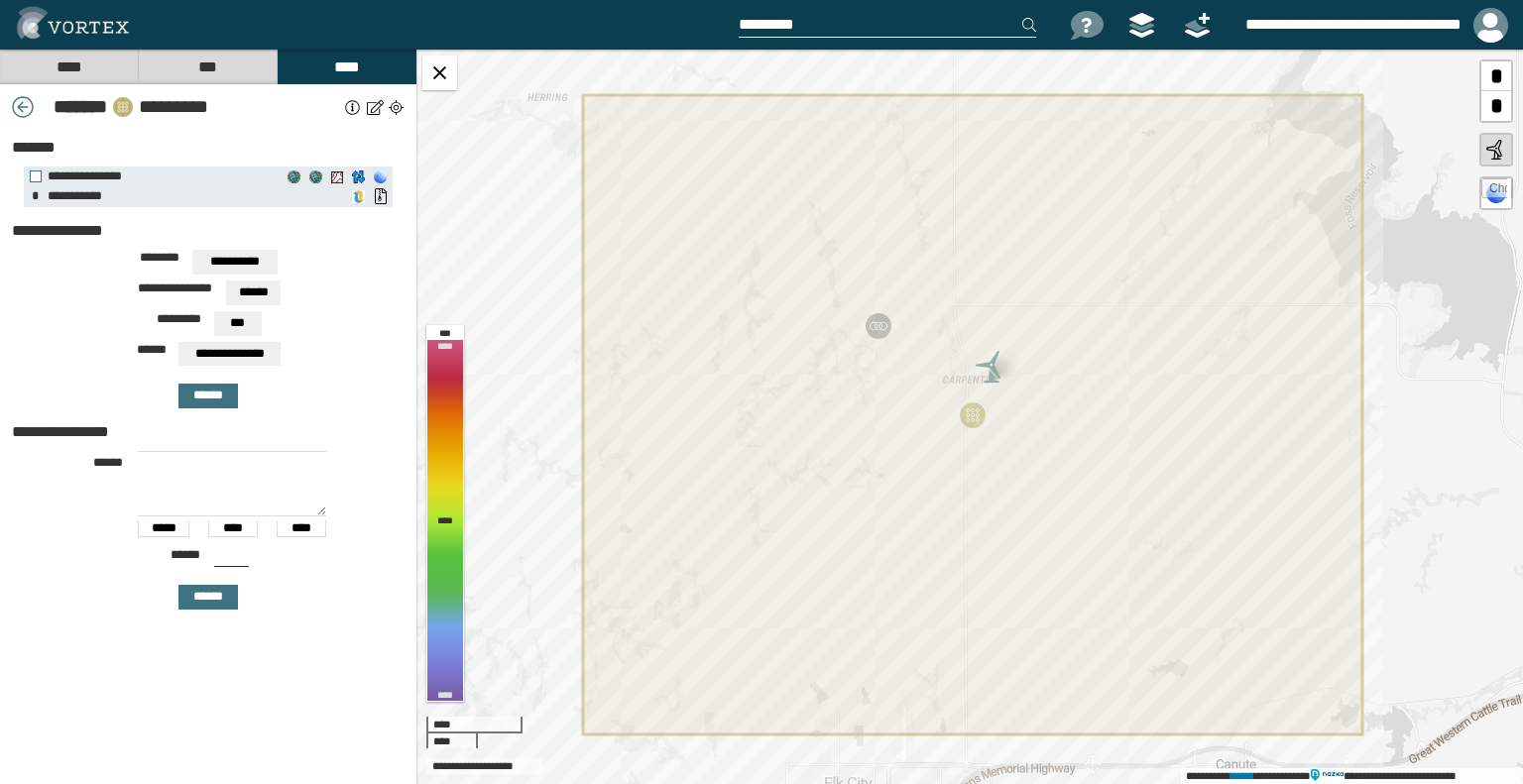 click at bounding box center [23, 107] 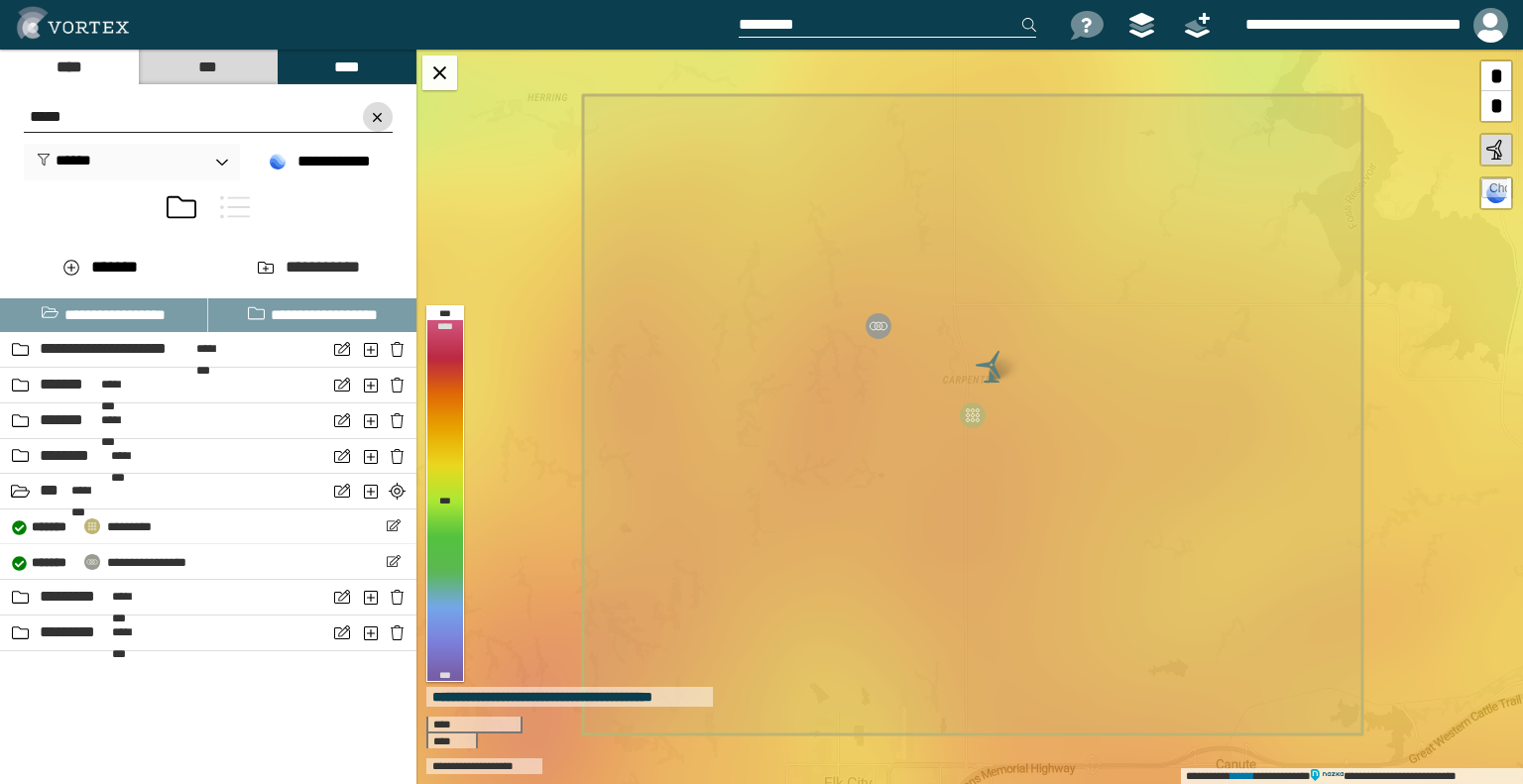 click at bounding box center (378, 117) 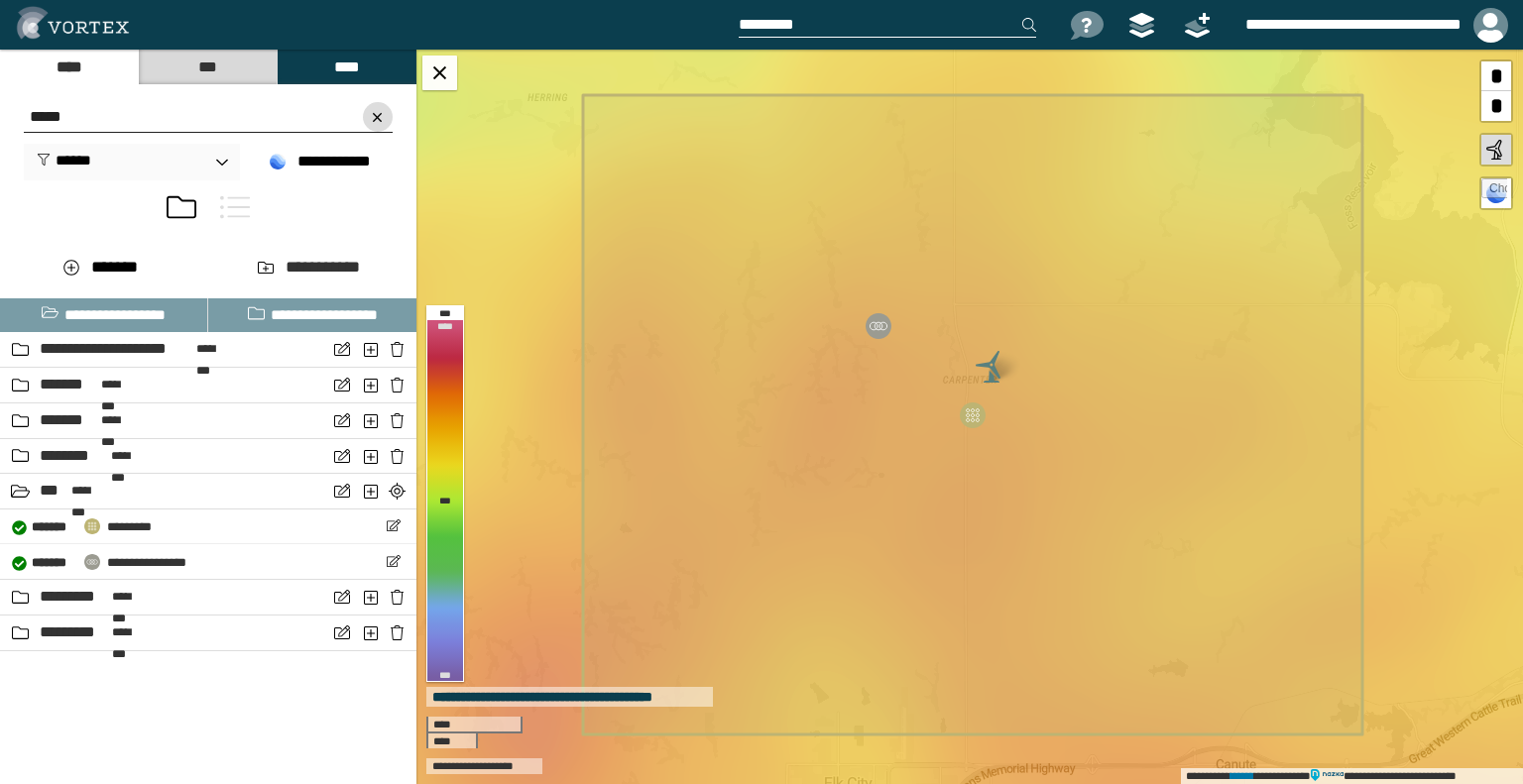 type 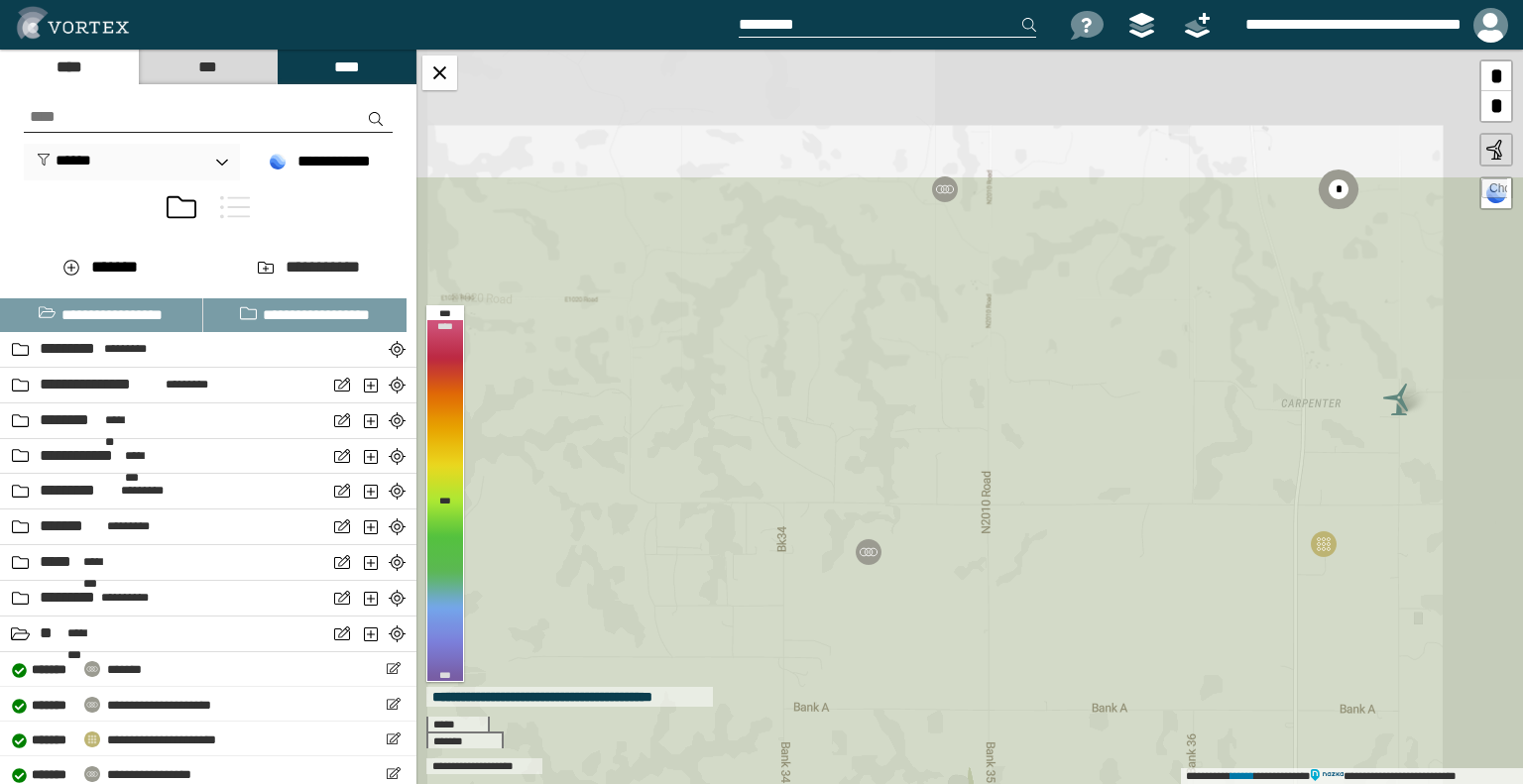 drag, startPoint x: 960, startPoint y: 254, endPoint x: 903, endPoint y: 471, distance: 224.36132 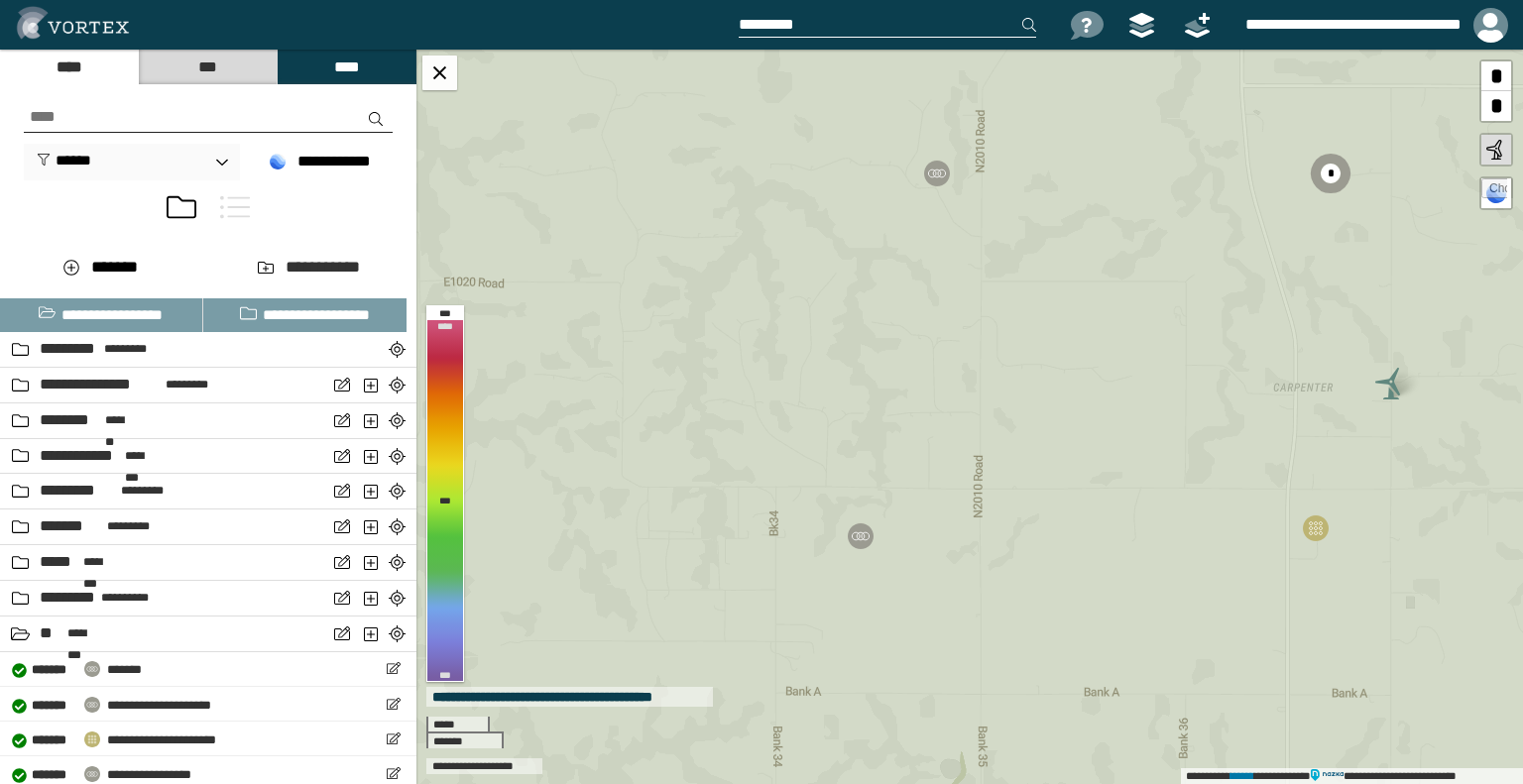 drag, startPoint x: 892, startPoint y: 558, endPoint x: 948, endPoint y: 403, distance: 164.8059 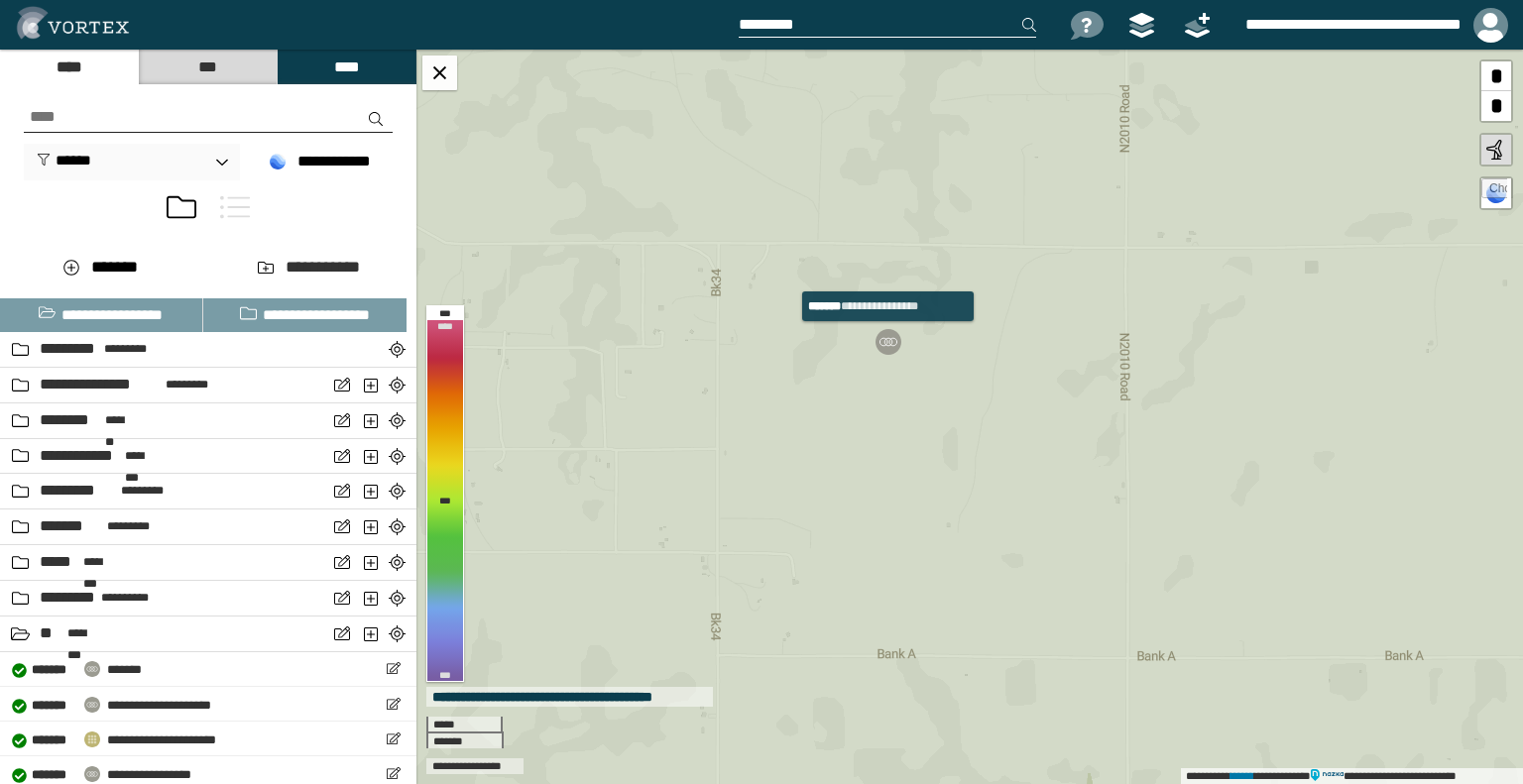 click at bounding box center [888, 342] 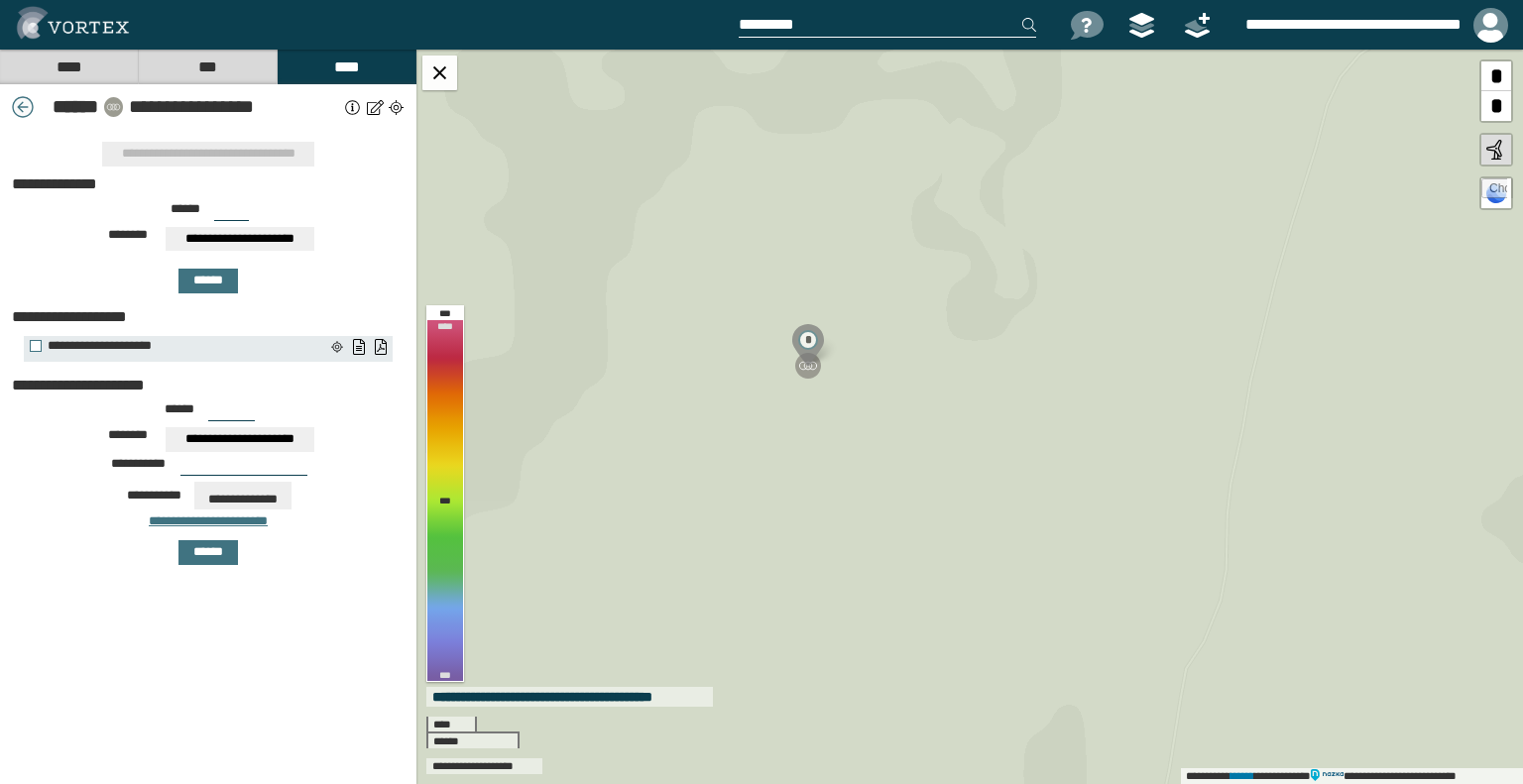 click at bounding box center (23, 107) 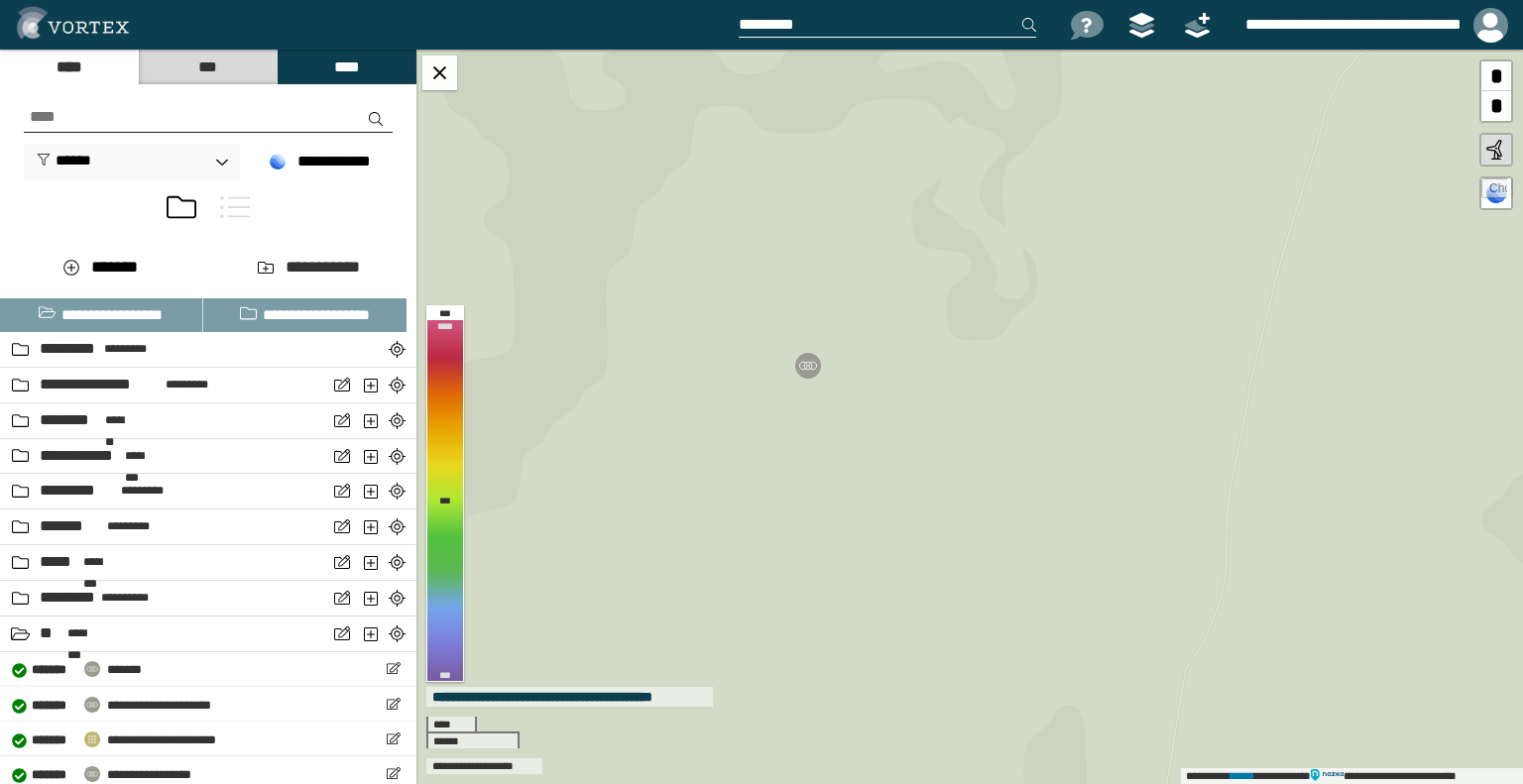 click at bounding box center (235, 207) 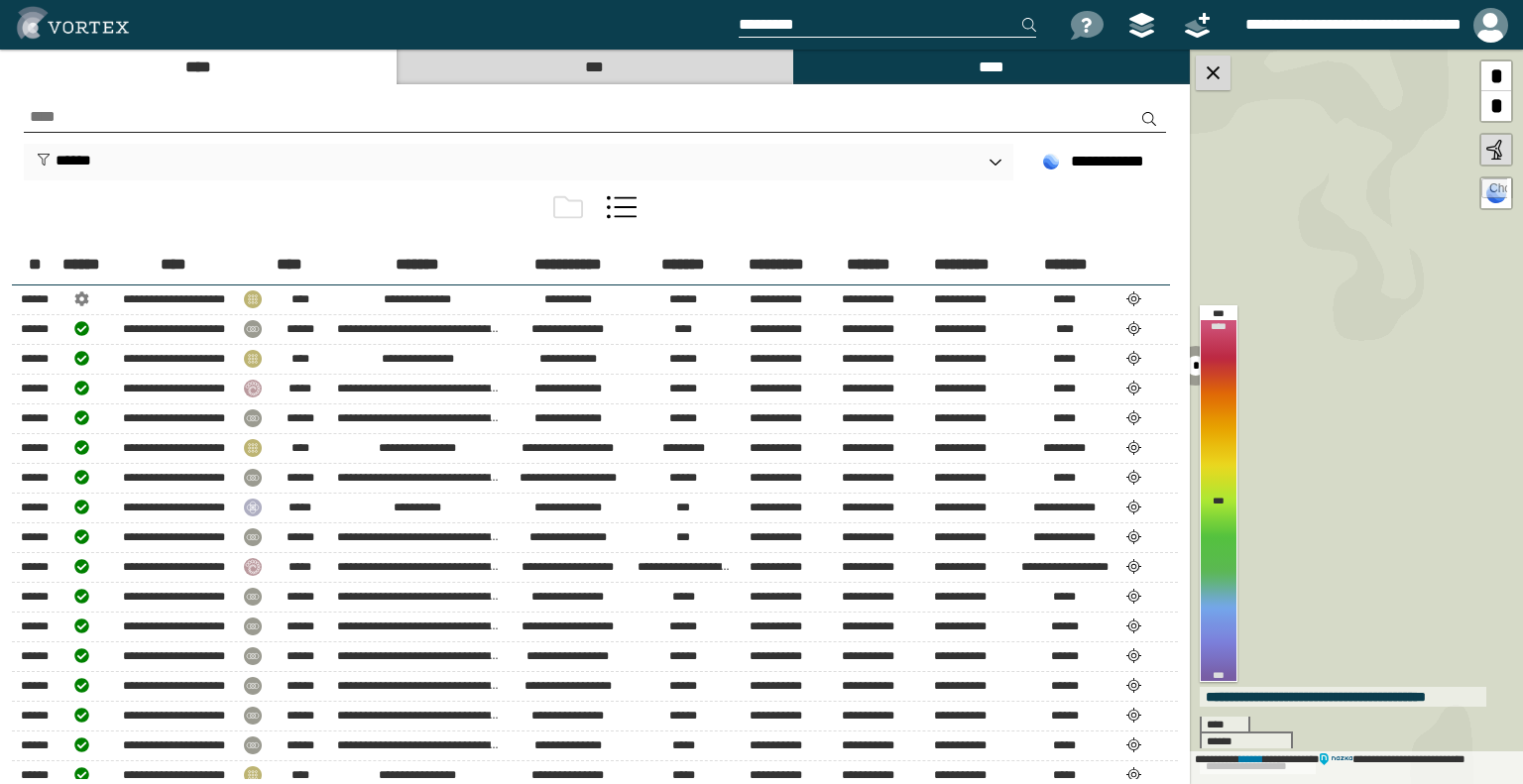 click at bounding box center [1213, 72] 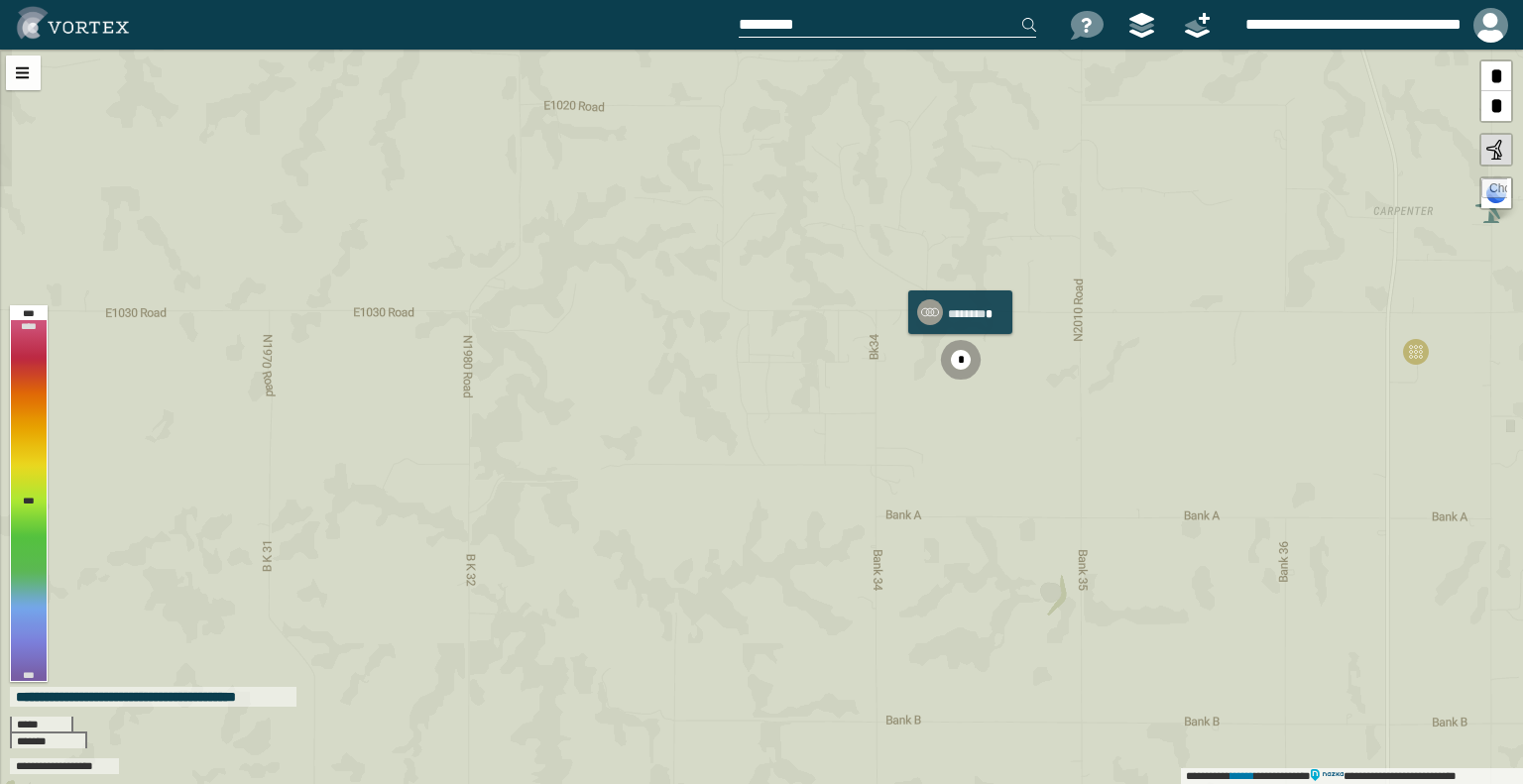 click on "*" at bounding box center (961, 360) 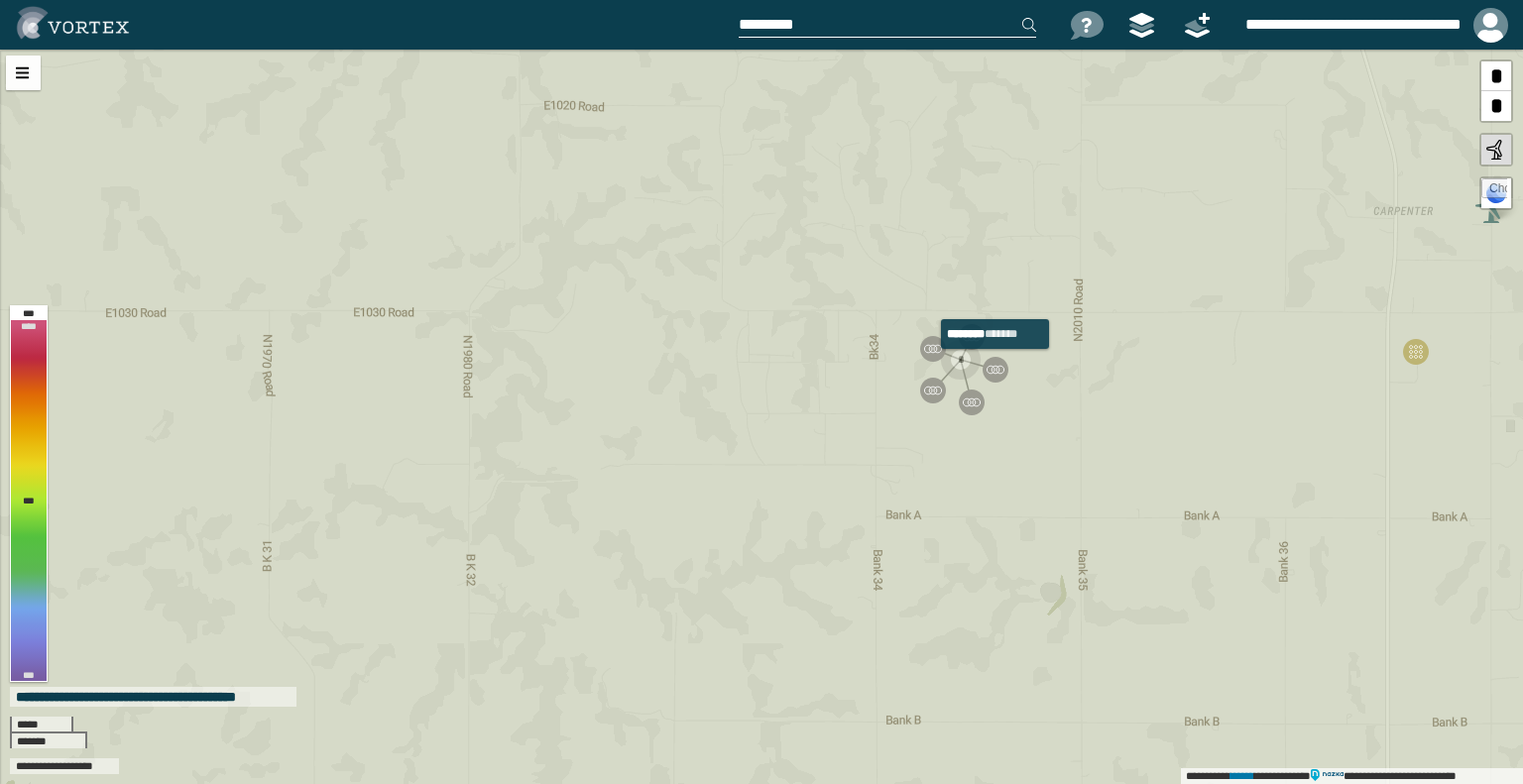 click at bounding box center [996, 370] 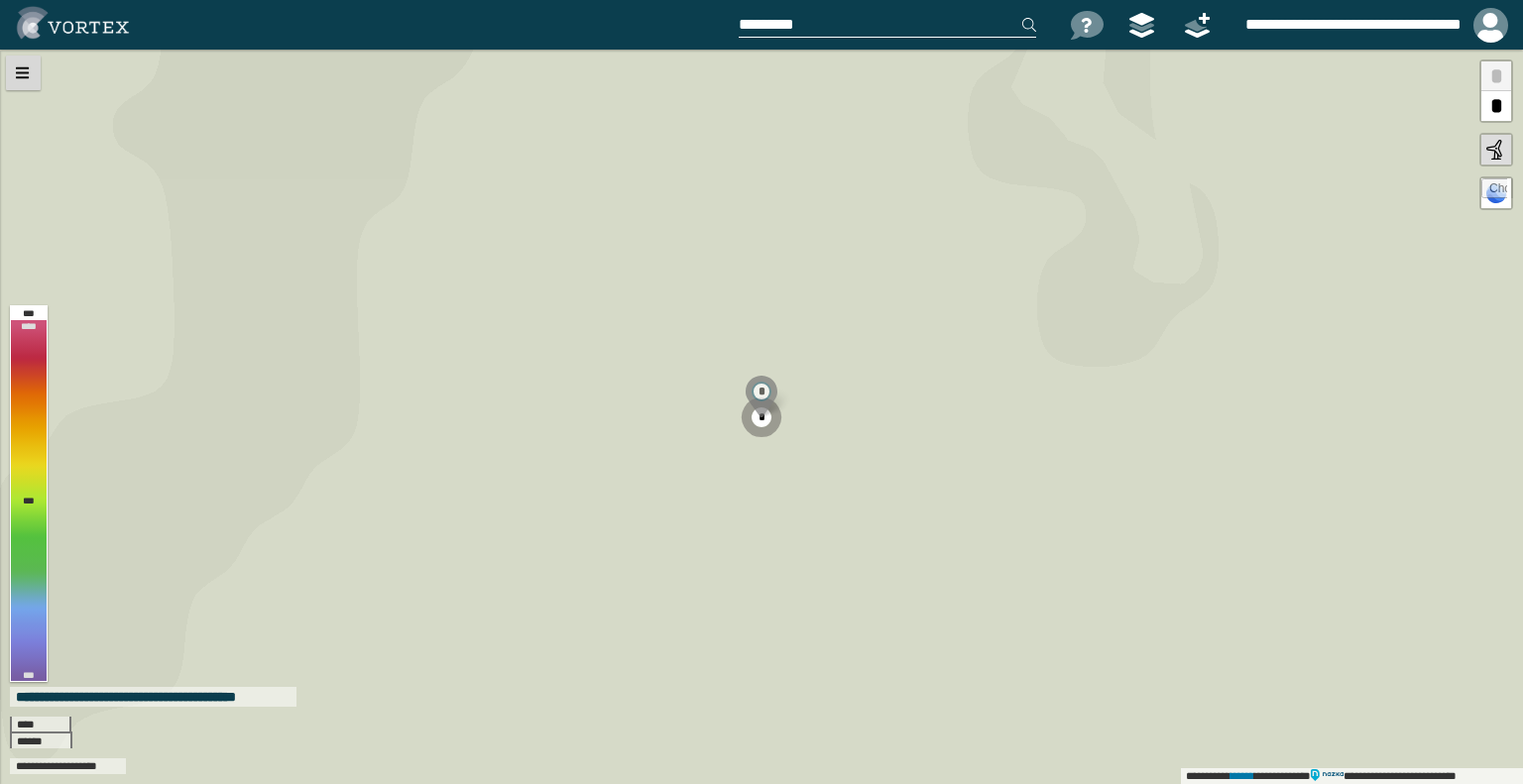 click at bounding box center (23, 72) 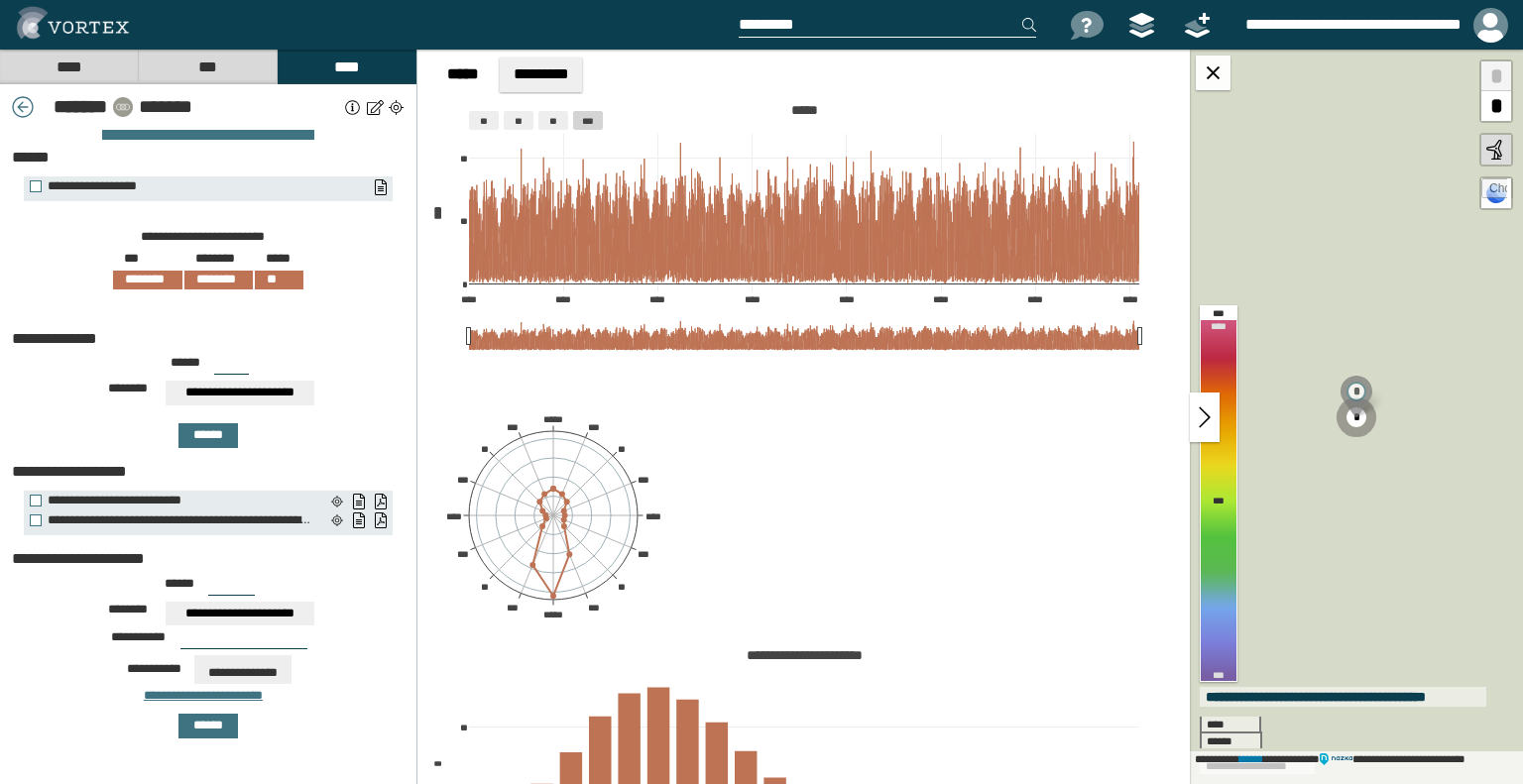 scroll, scrollTop: 41, scrollLeft: 0, axis: vertical 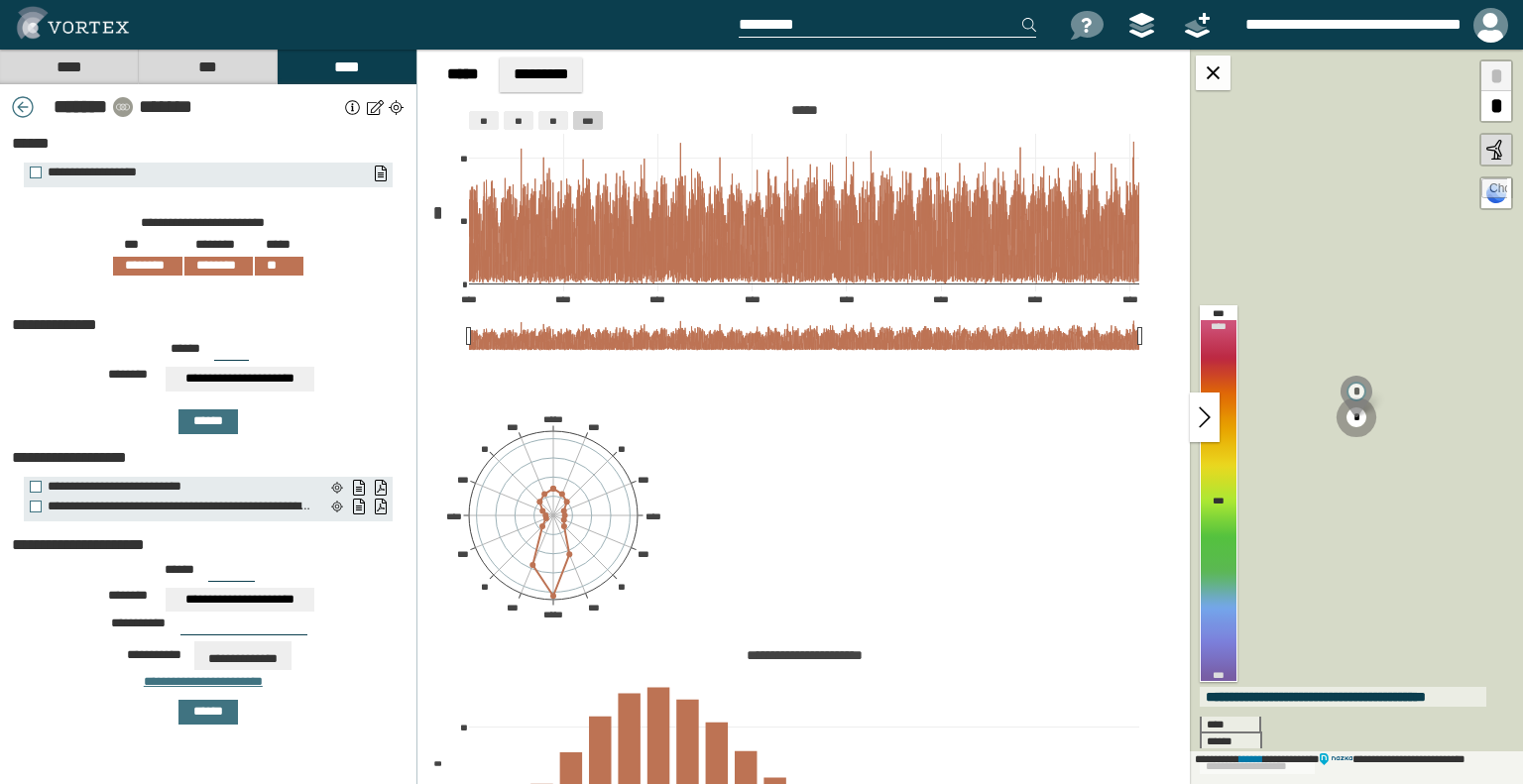 drag, startPoint x: 232, startPoint y: 560, endPoint x: 164, endPoint y: 543, distance: 70.092796 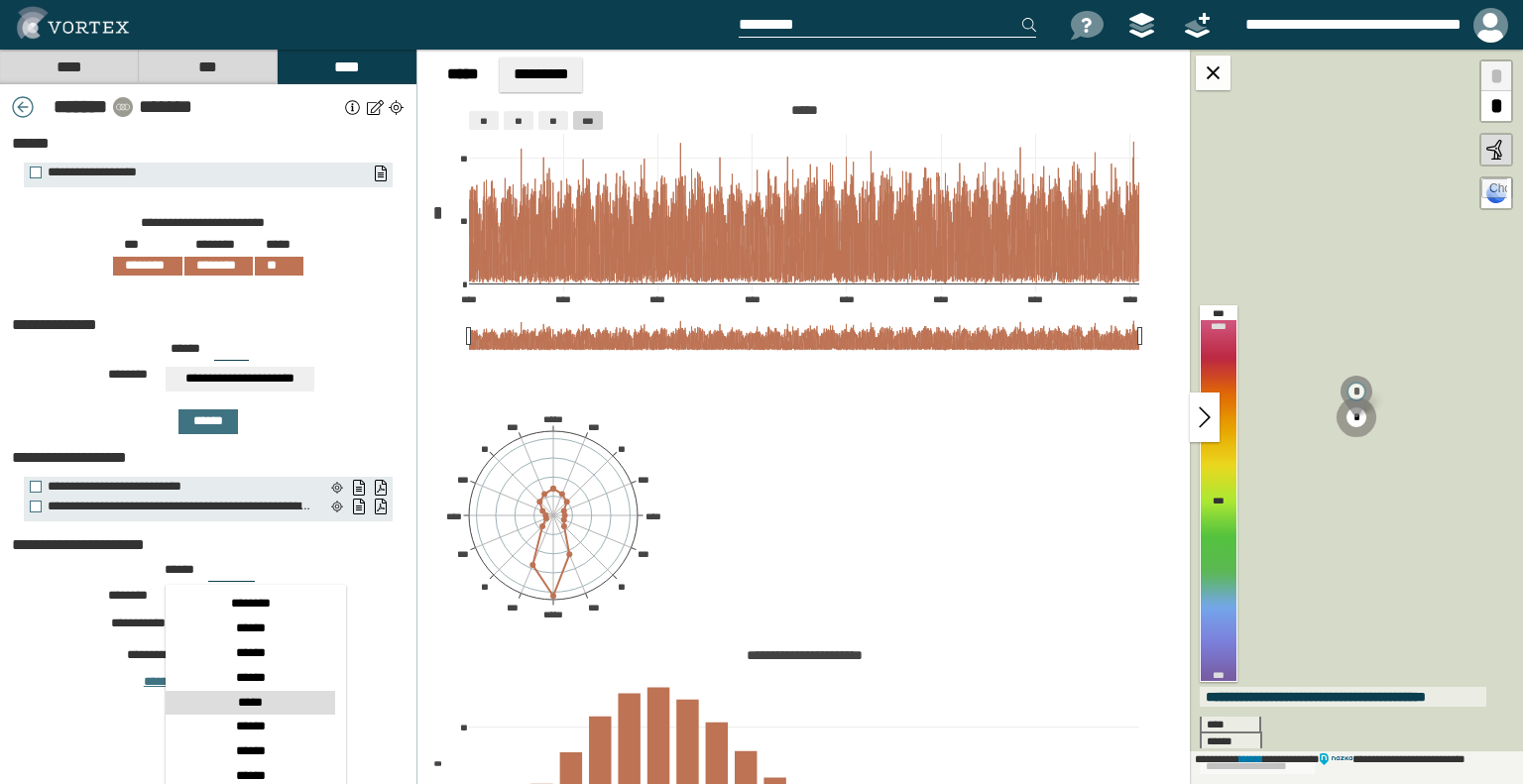 scroll, scrollTop: 297, scrollLeft: 0, axis: vertical 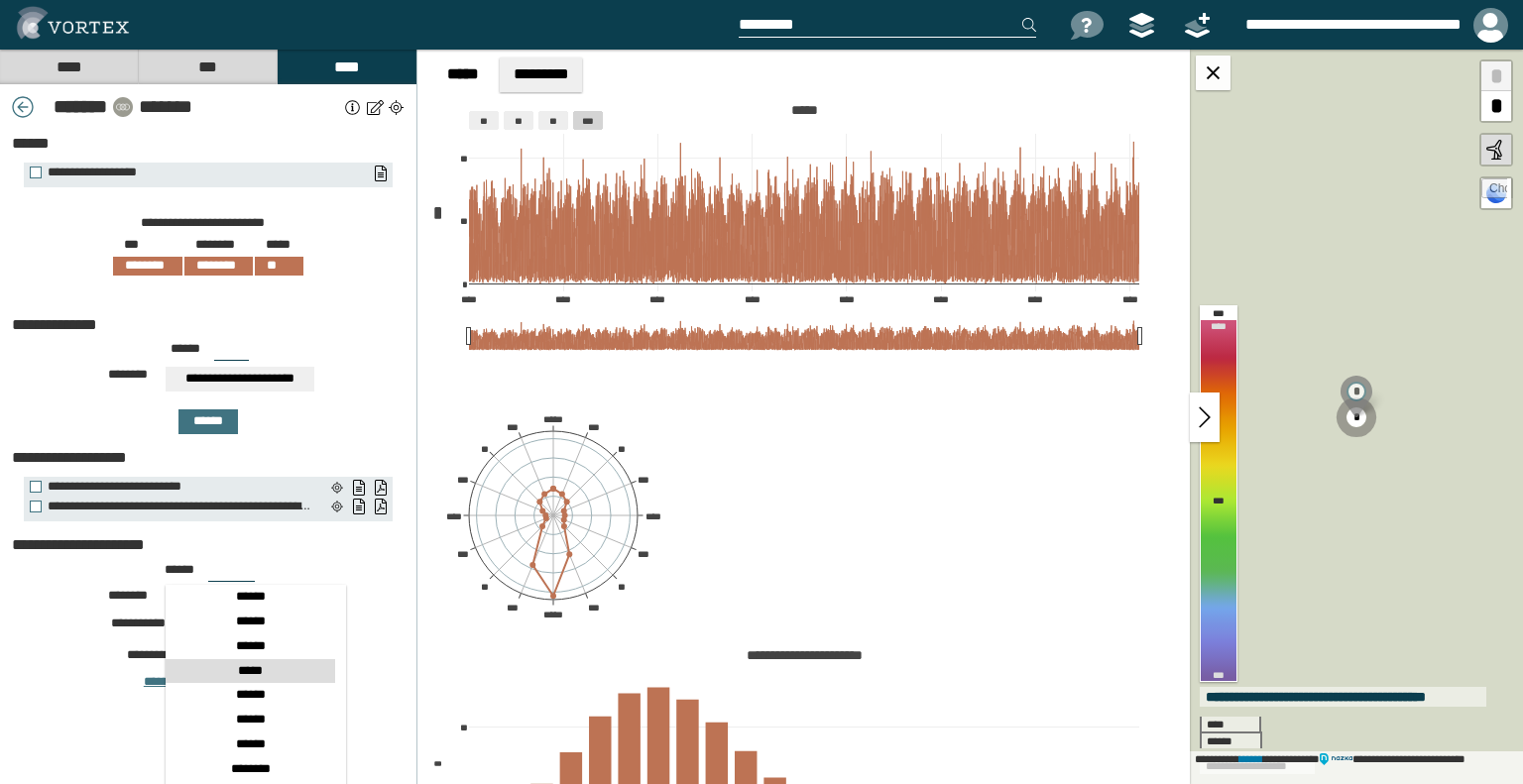 click on "*****" at bounding box center [250, 671] 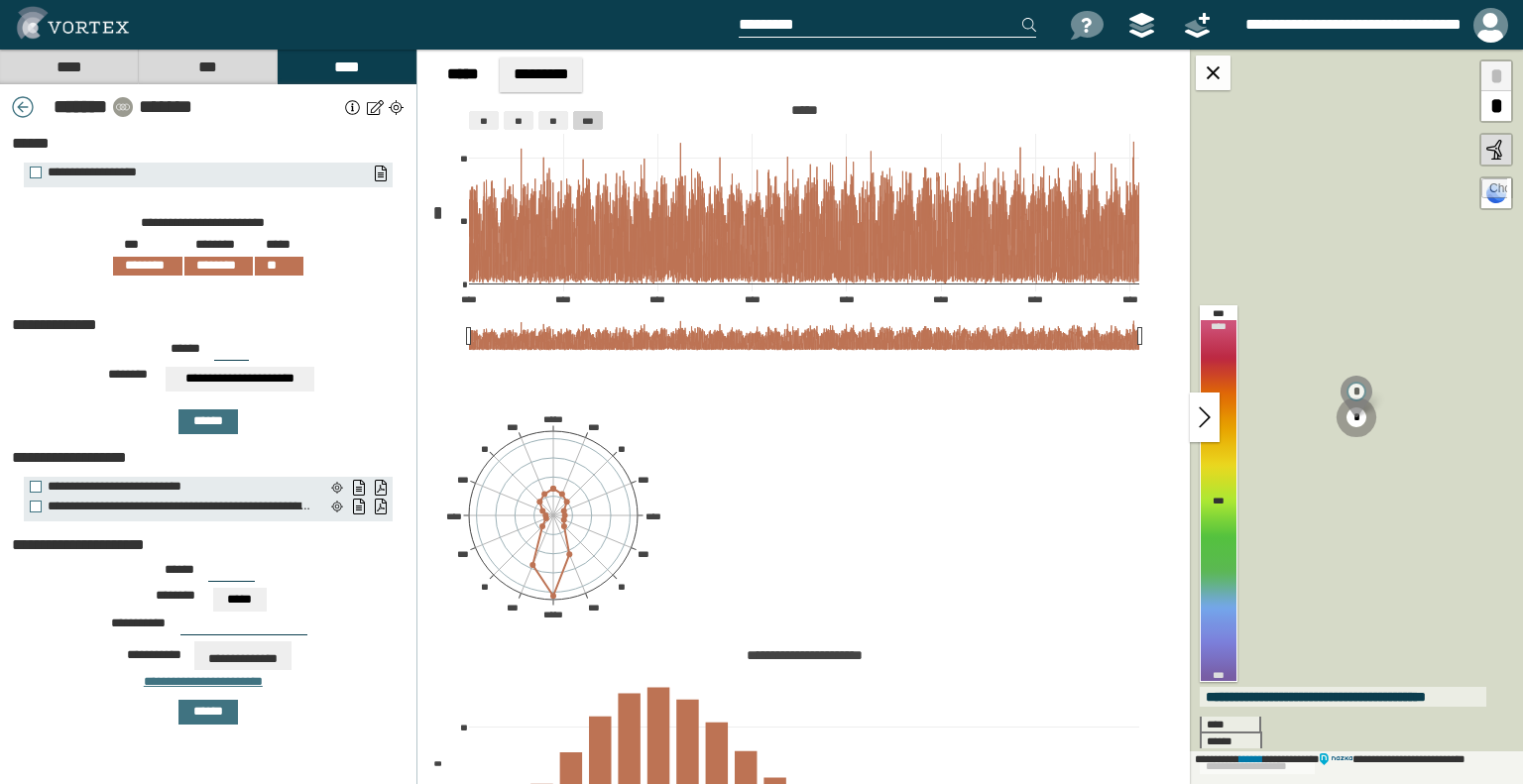 click at bounding box center [244, 627] 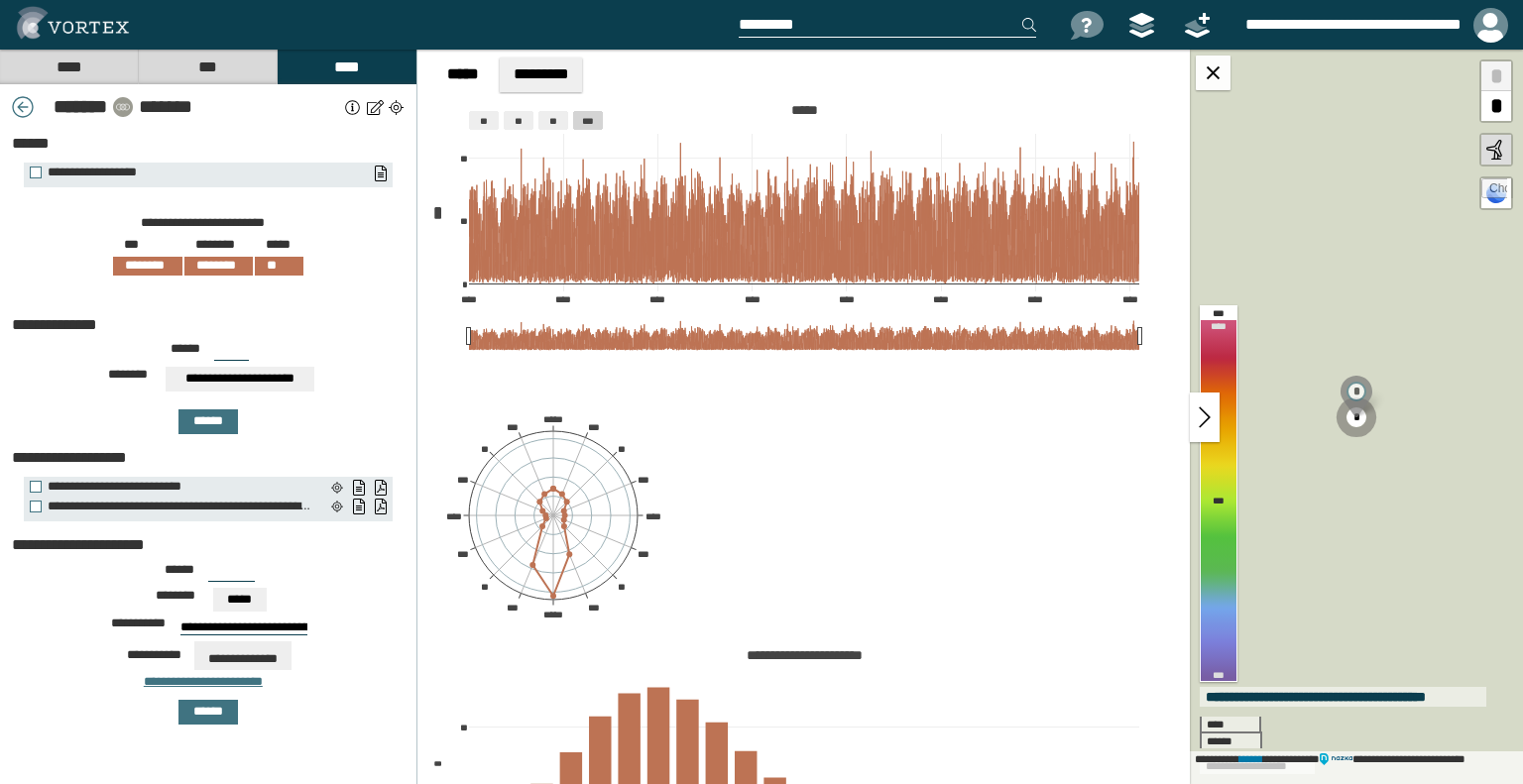 scroll, scrollTop: 0, scrollLeft: 56, axis: horizontal 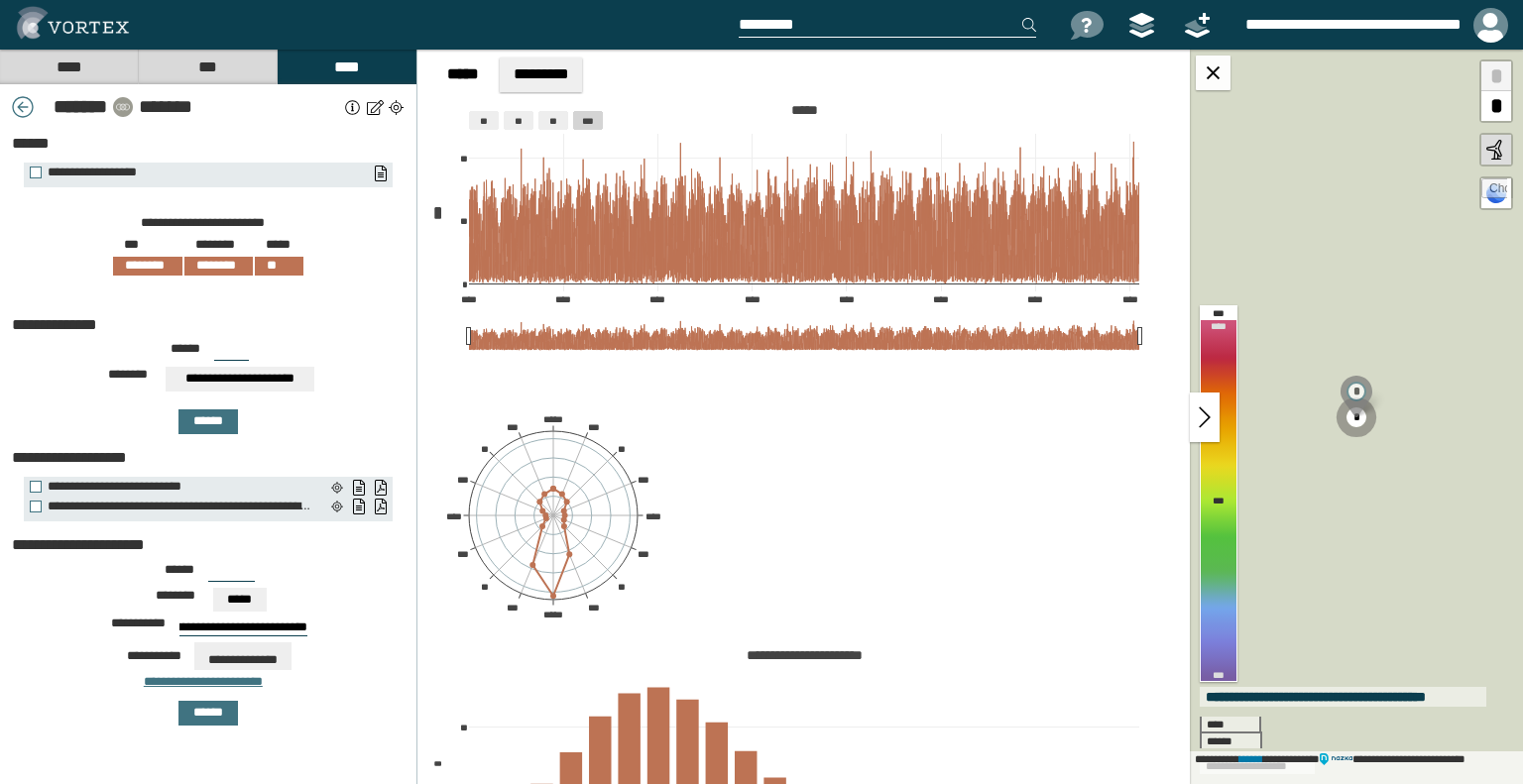 type on "**********" 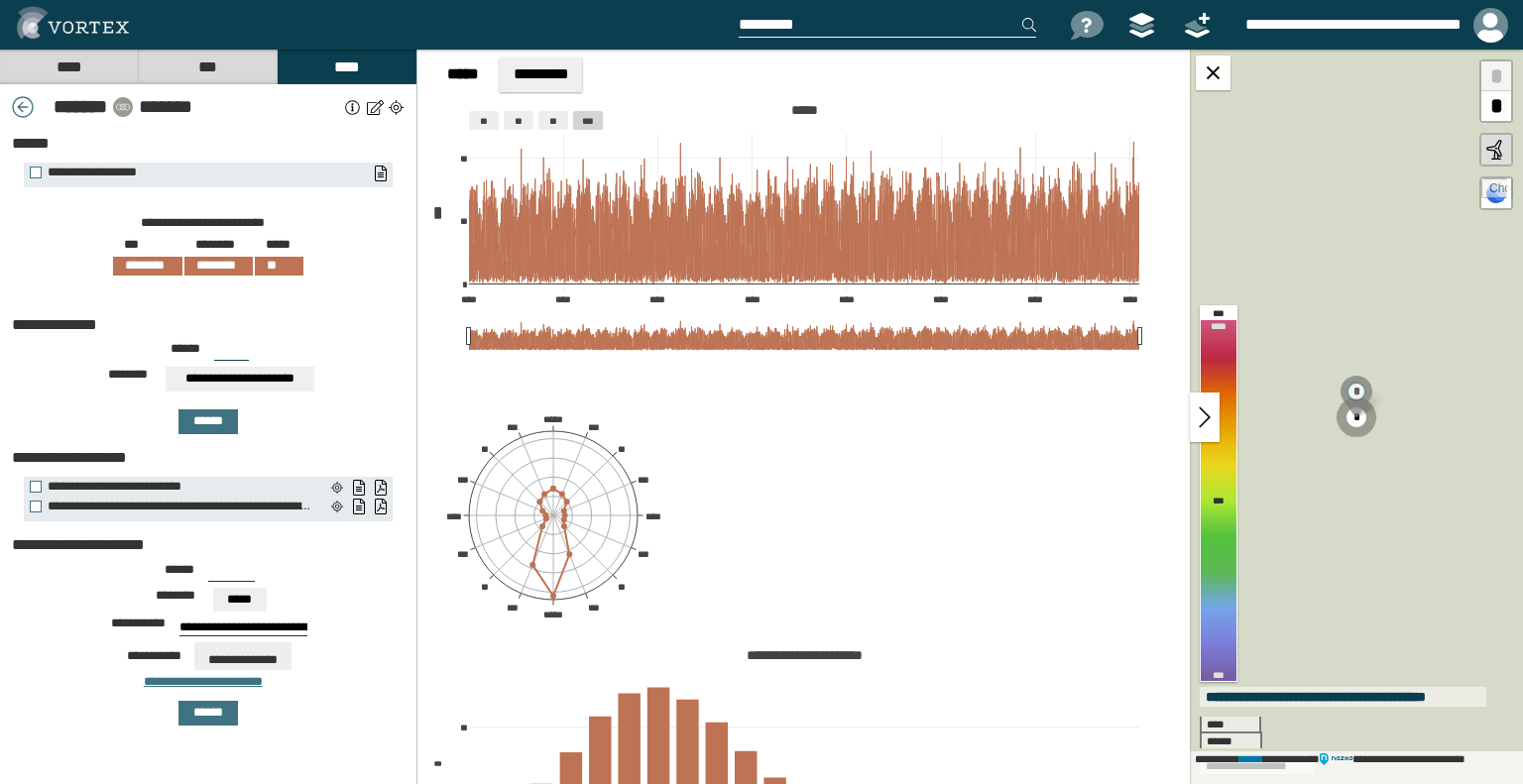 click on "**********" at bounding box center [243, 656] 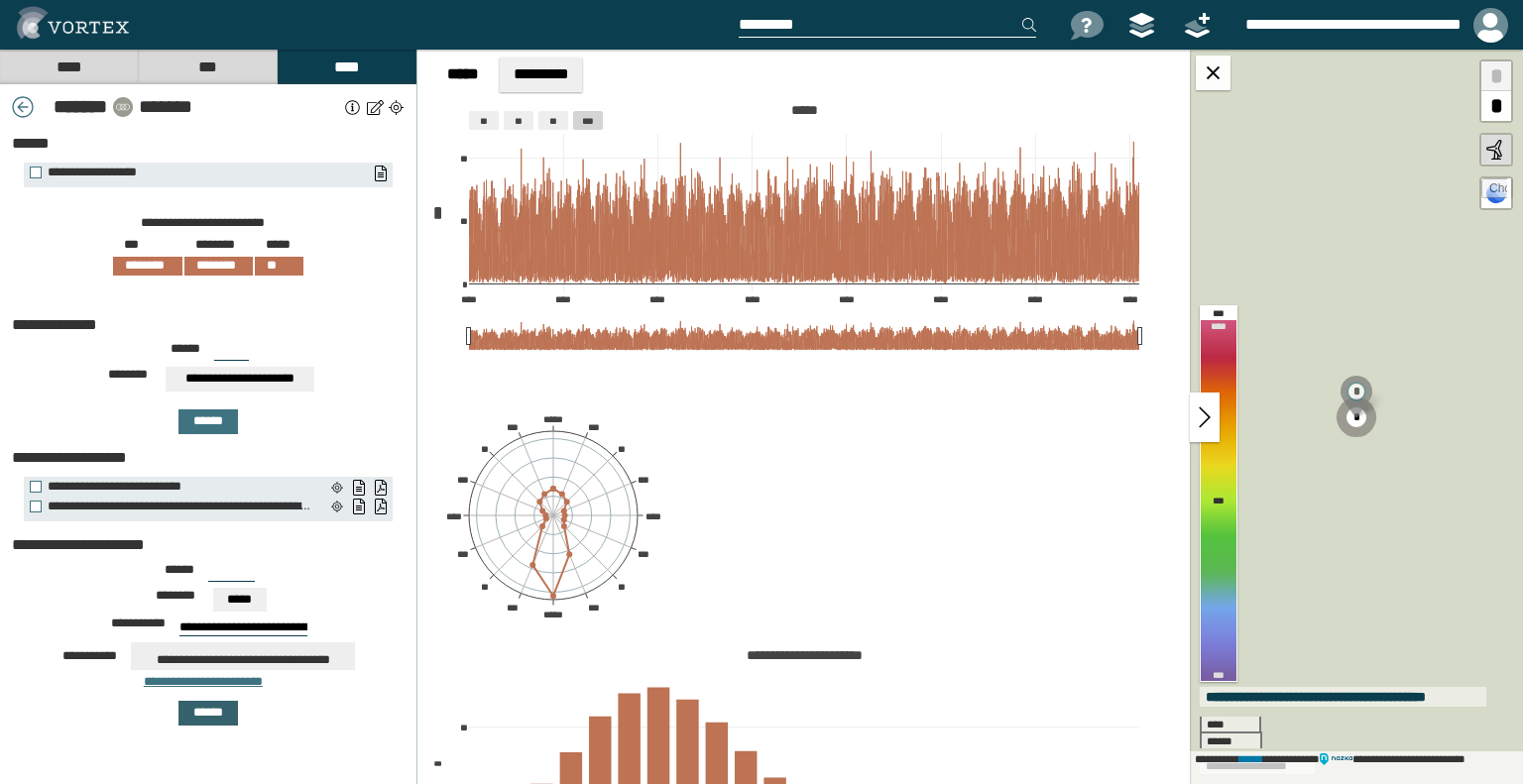 click on "******" at bounding box center [208, 713] 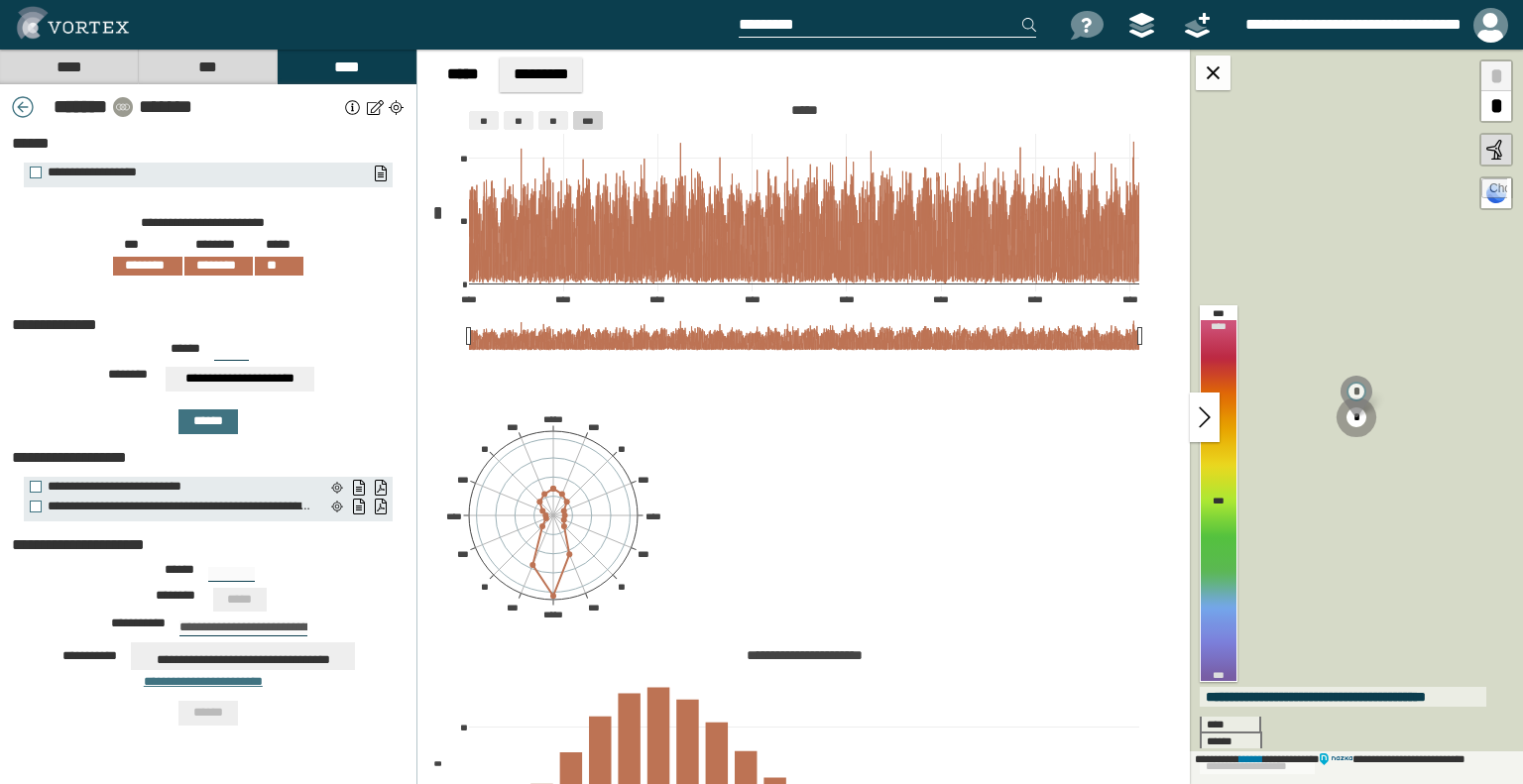 type on "***" 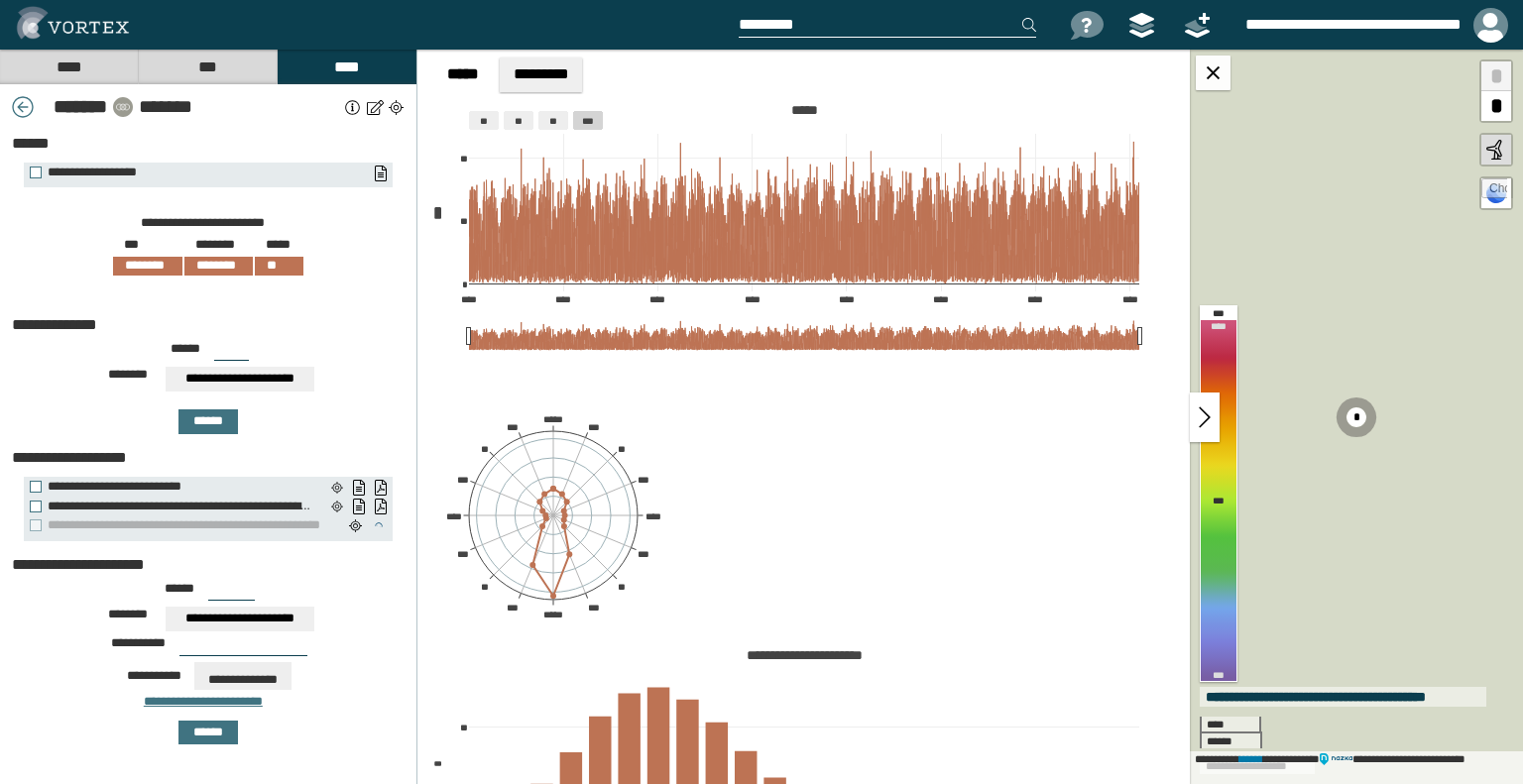 drag, startPoint x: 230, startPoint y: 583, endPoint x: 182, endPoint y: 577, distance: 48.373546 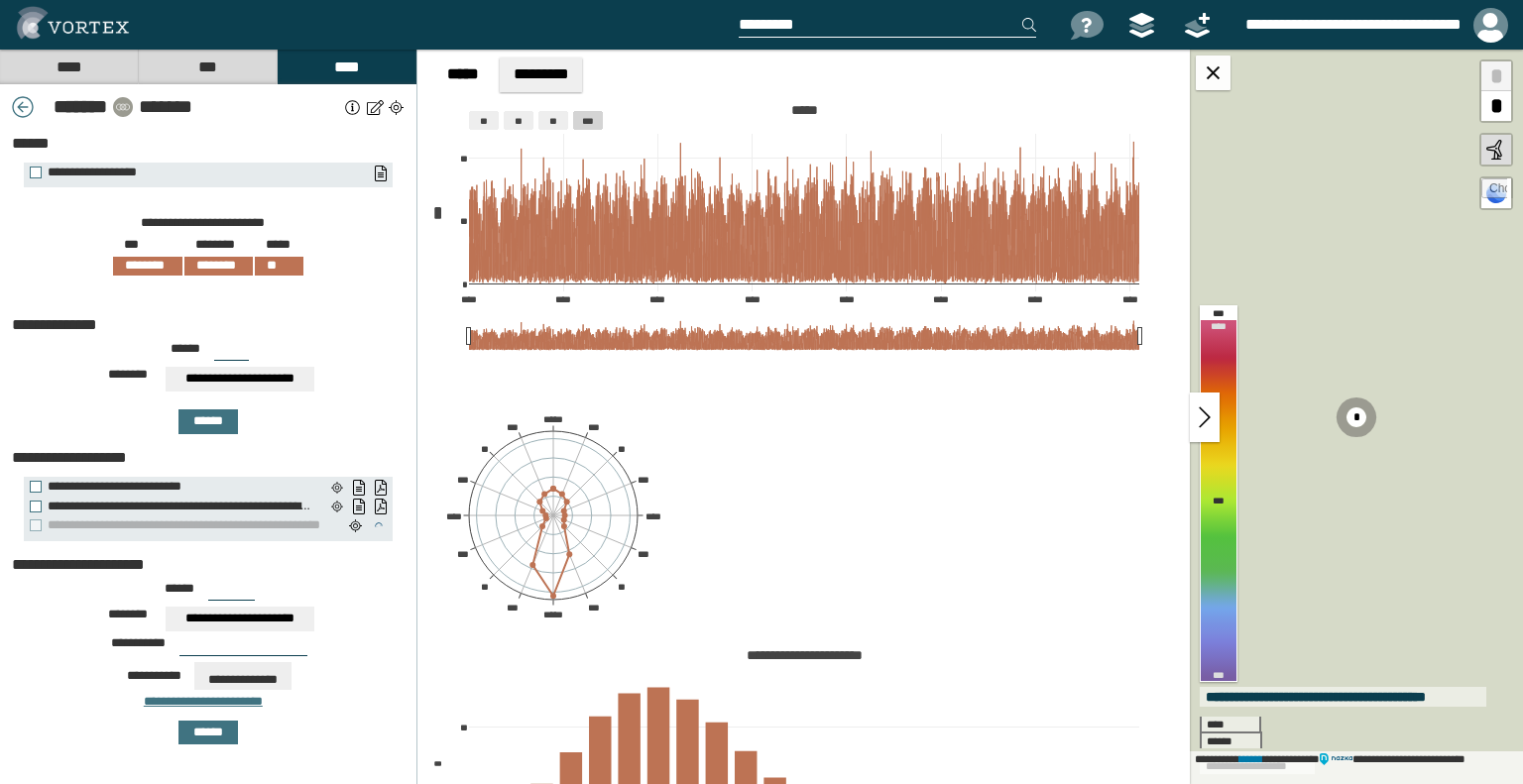 click on "****** ***" at bounding box center [208, 595] 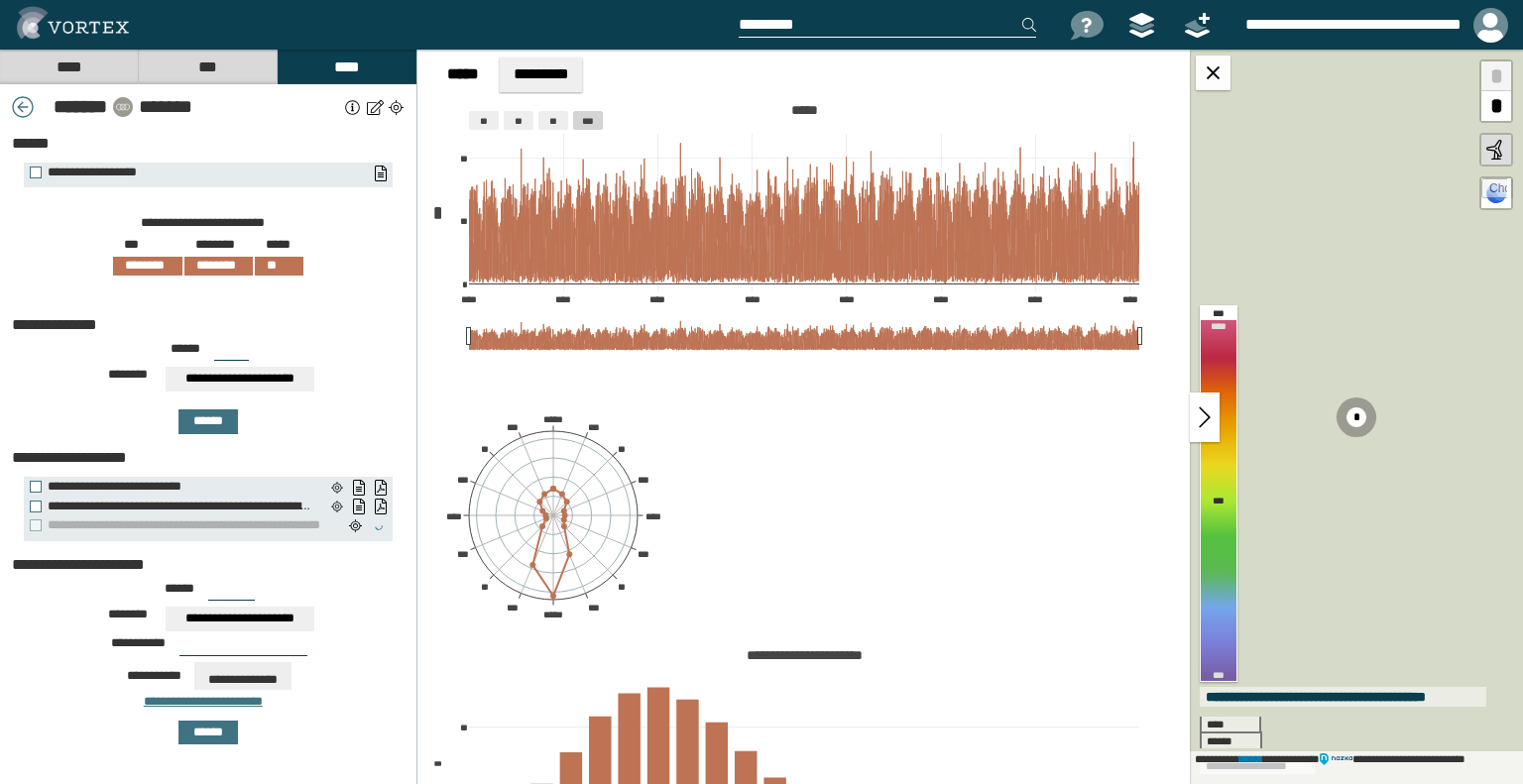 type on "***" 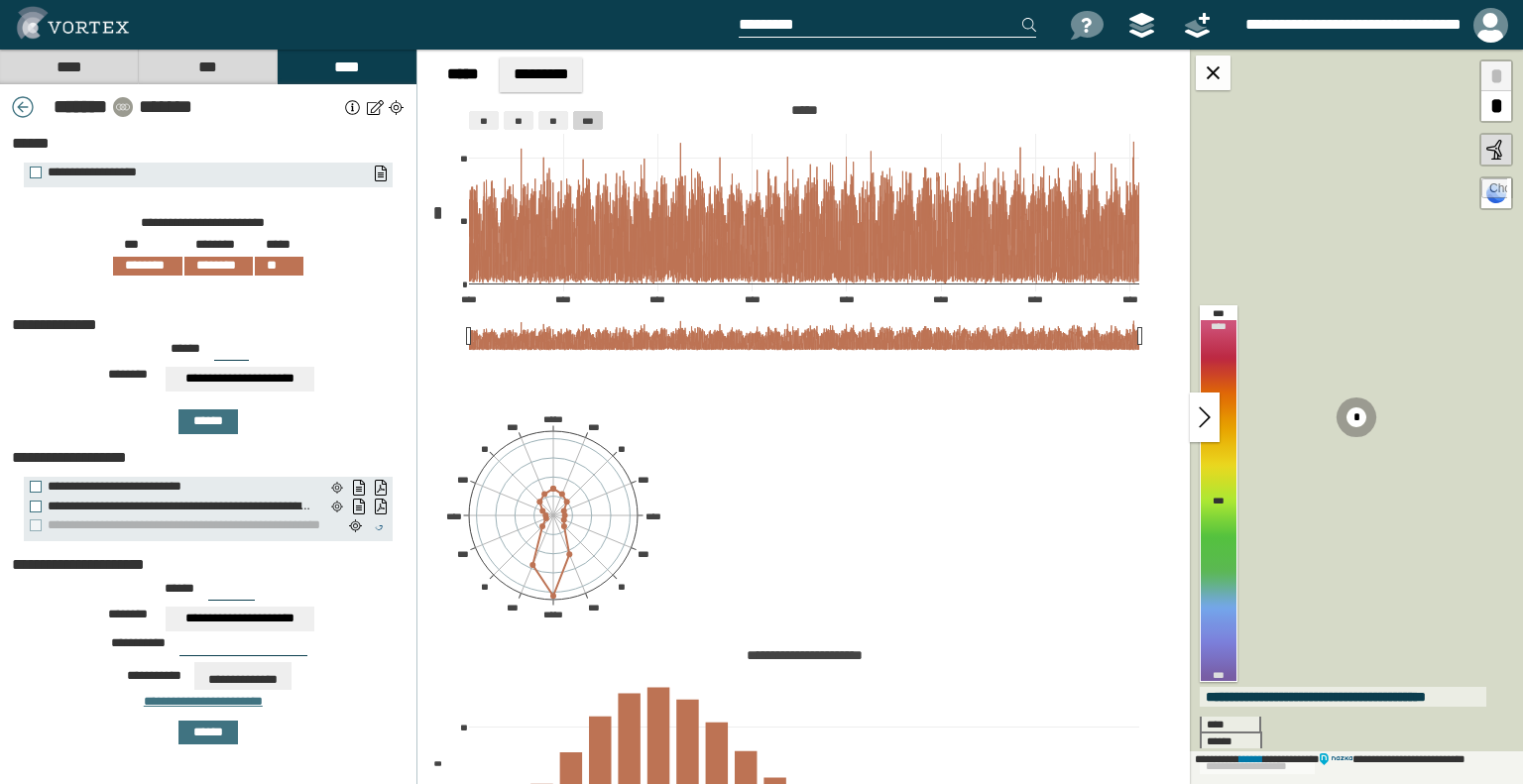 click on "**********" at bounding box center [240, 618] 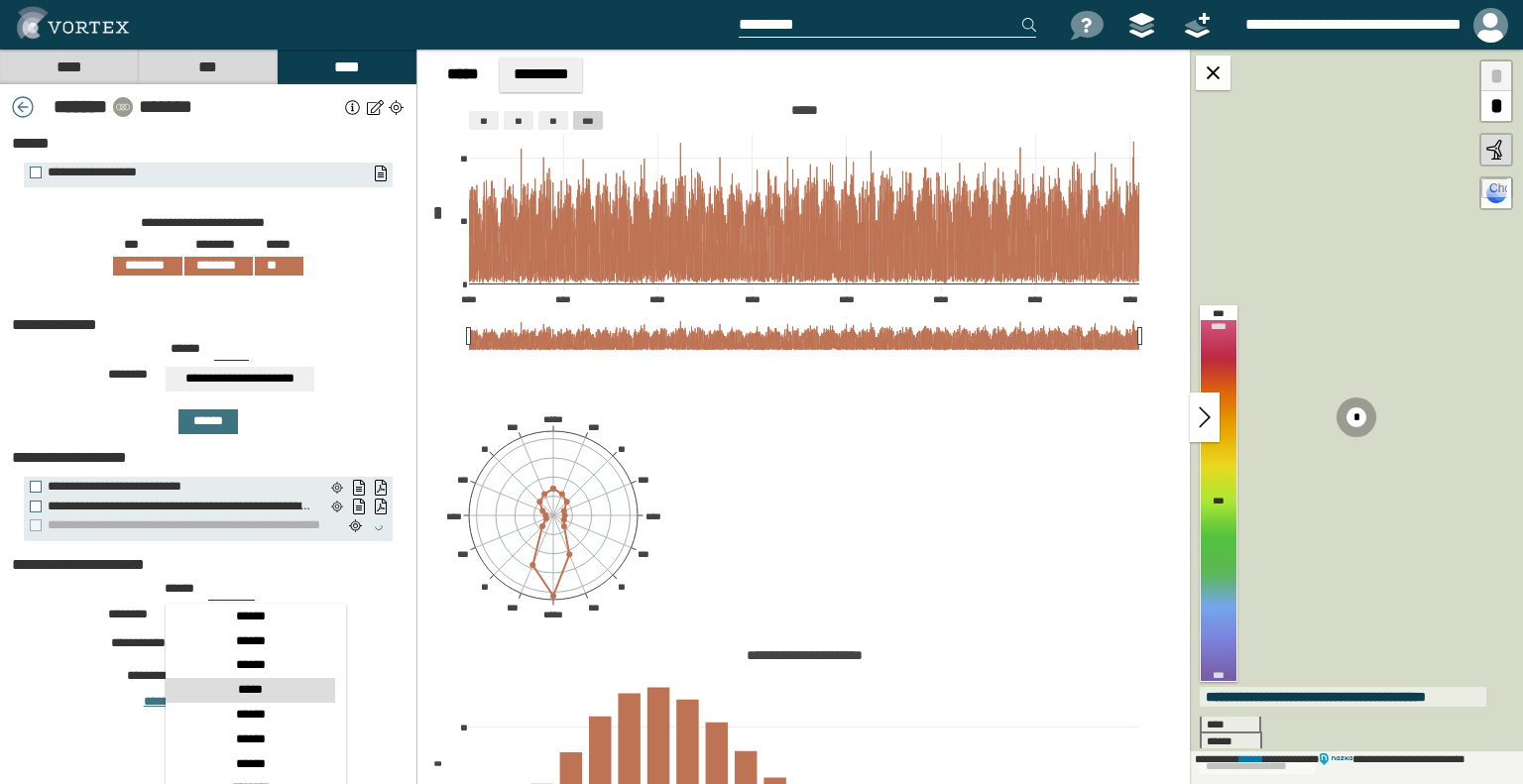 click on "*****" at bounding box center [250, 690] 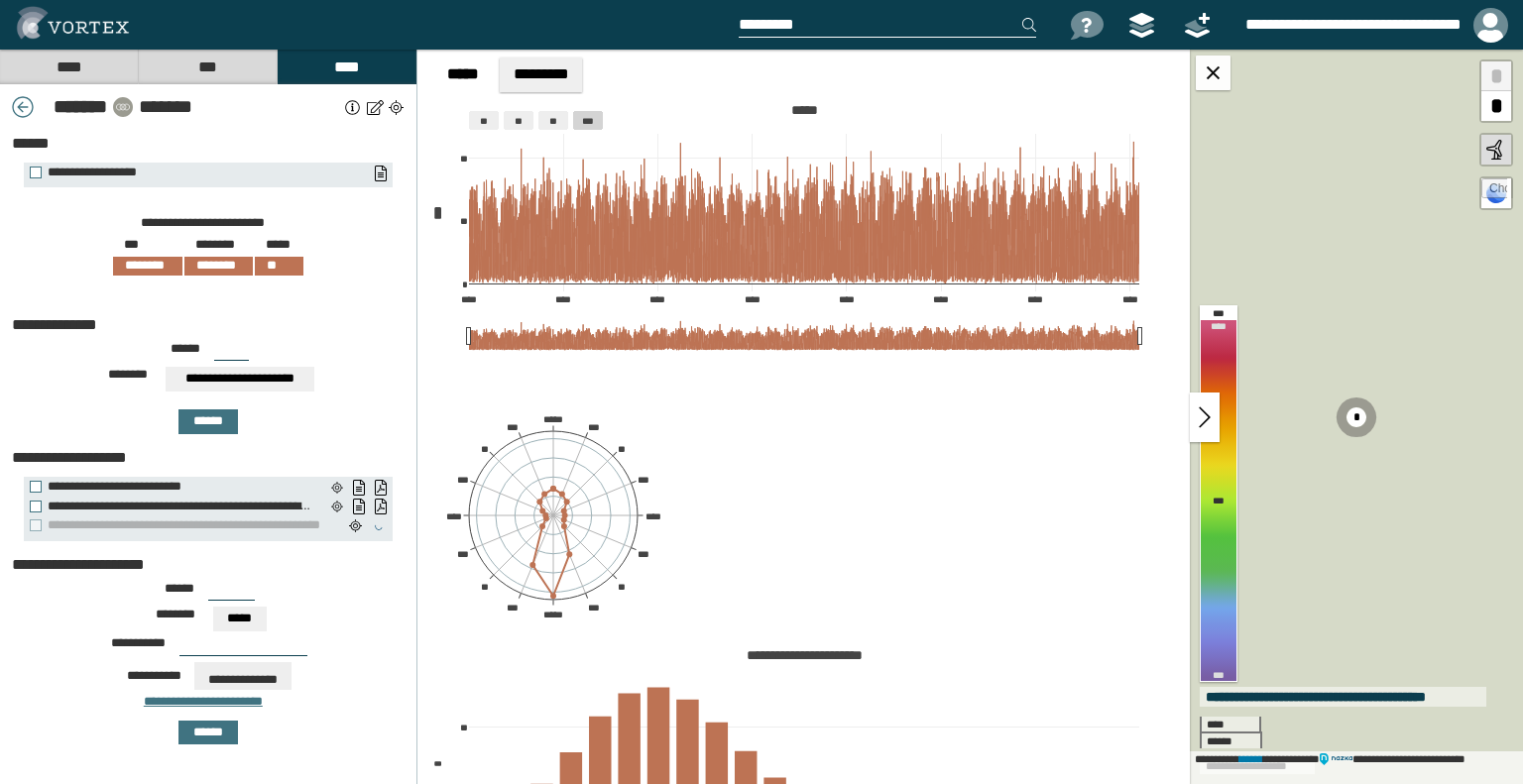 click at bounding box center (243, 648) 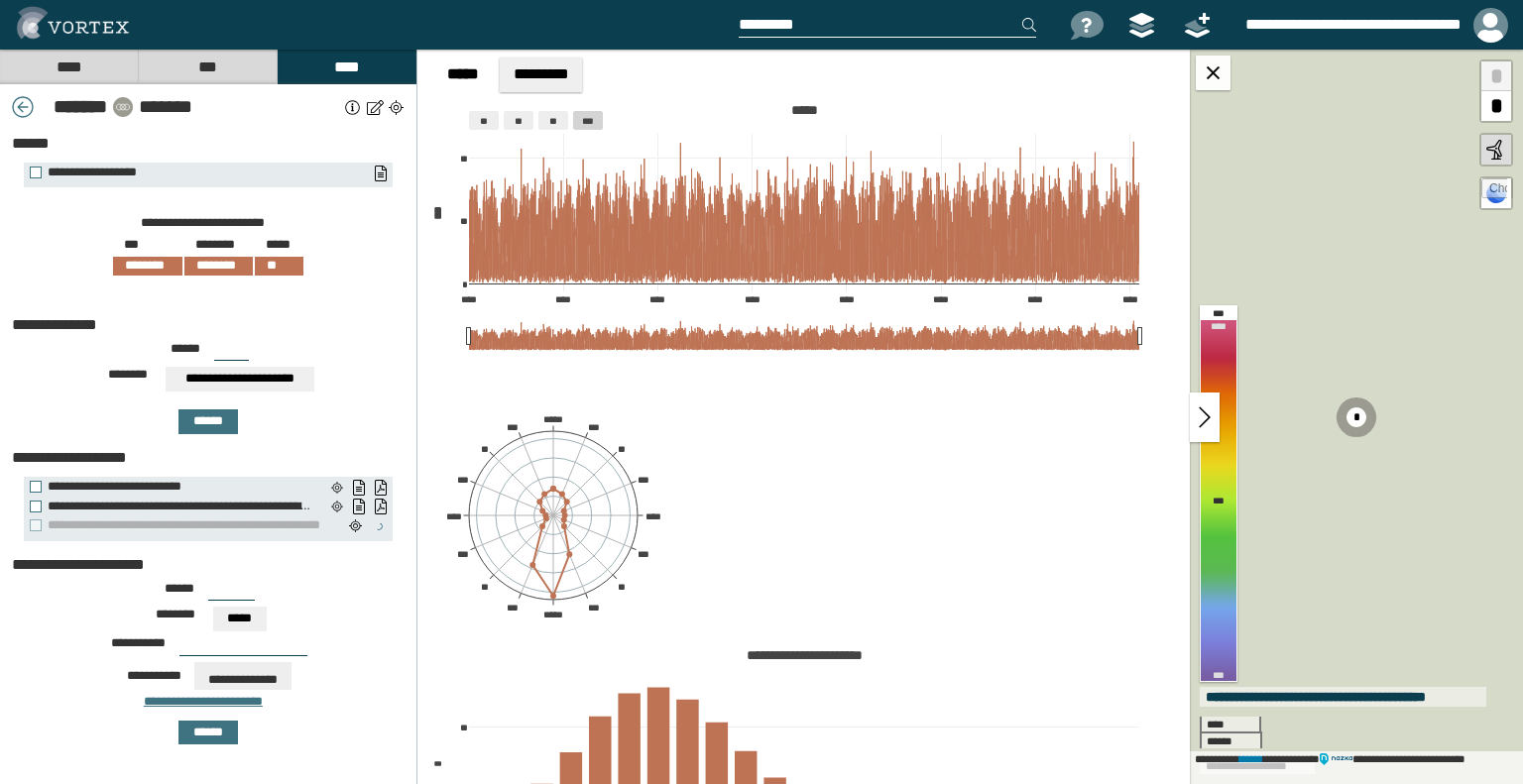 paste on "**********" 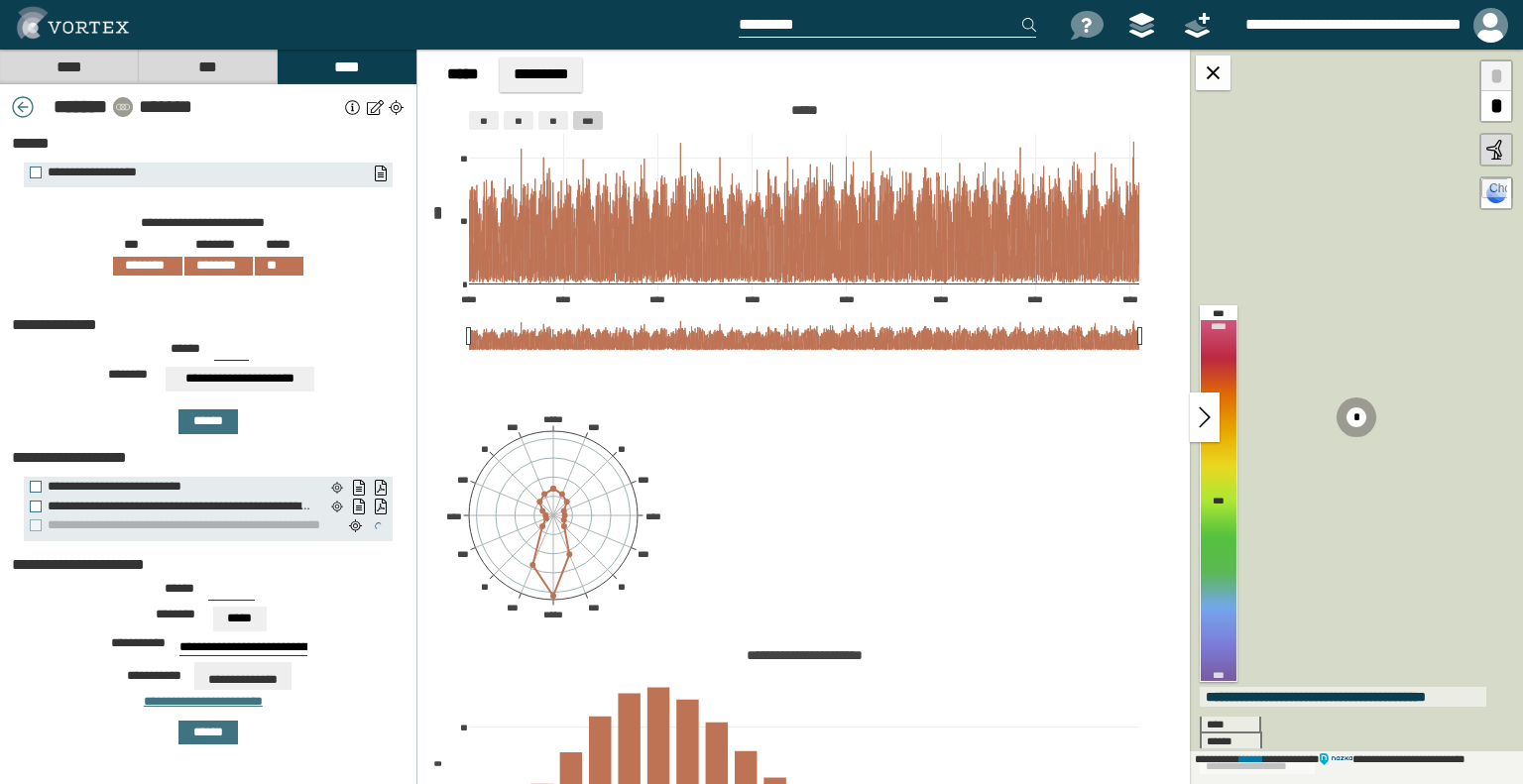 scroll, scrollTop: 0, scrollLeft: 126, axis: horizontal 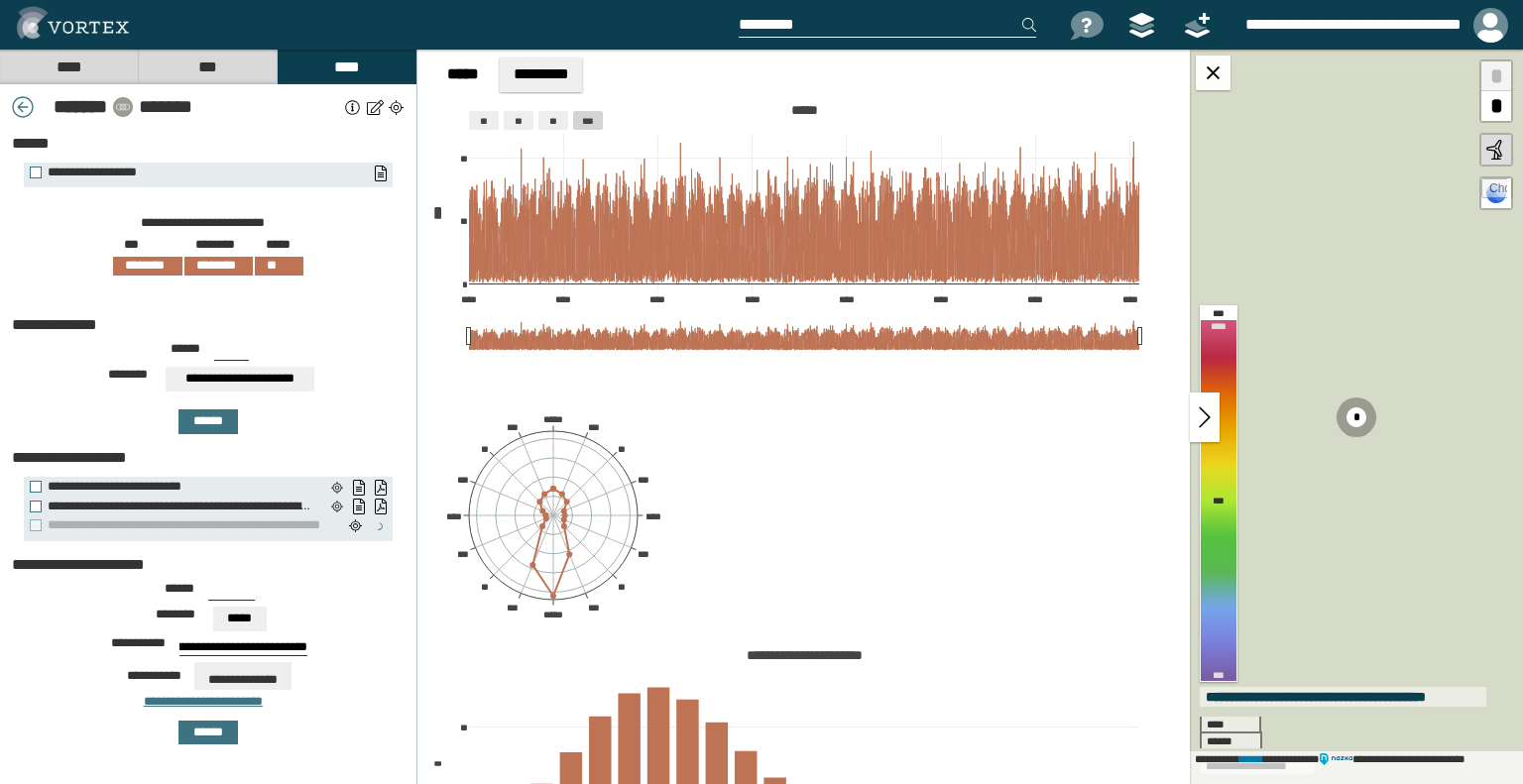 type on "**********" 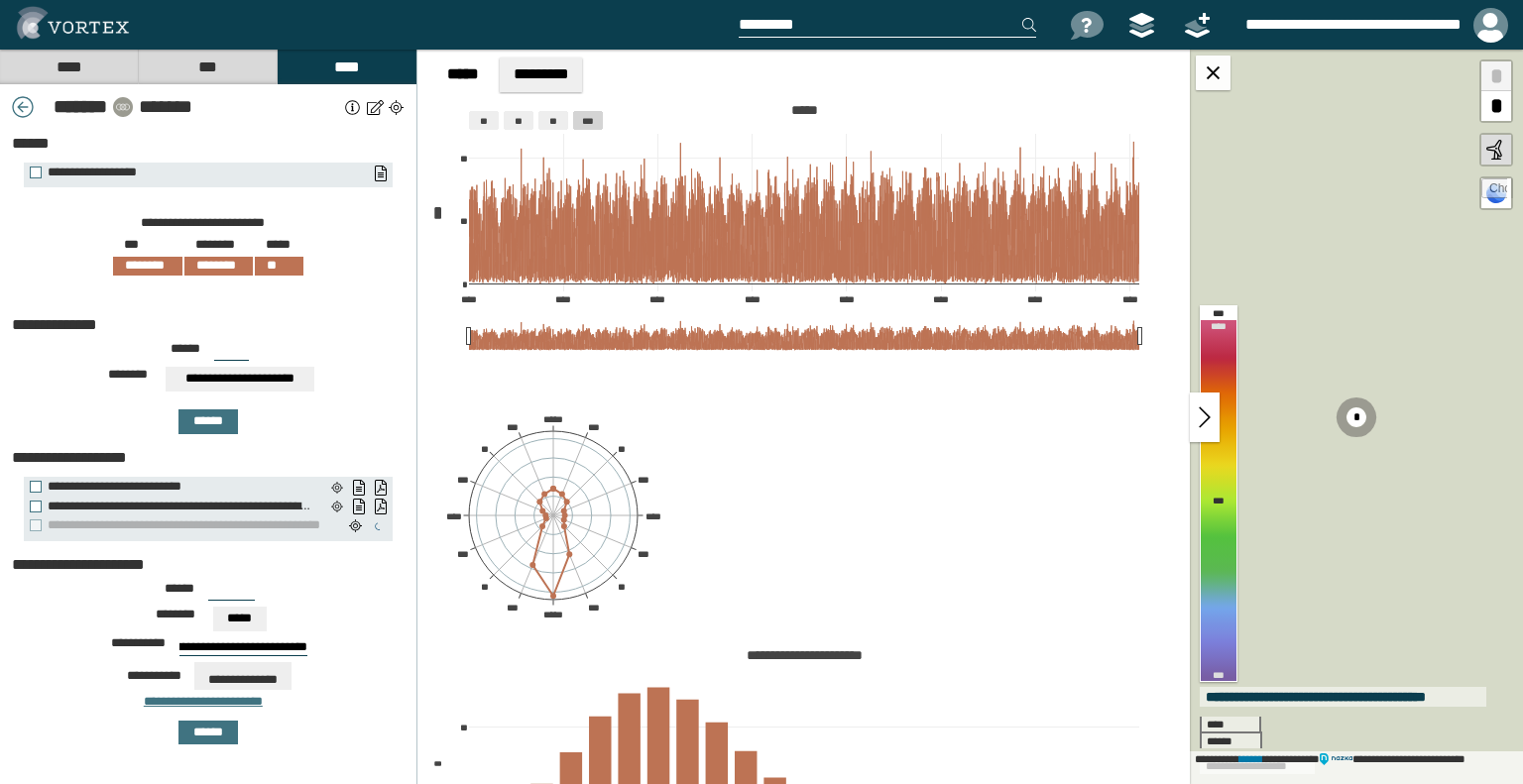 scroll, scrollTop: 0, scrollLeft: 0, axis: both 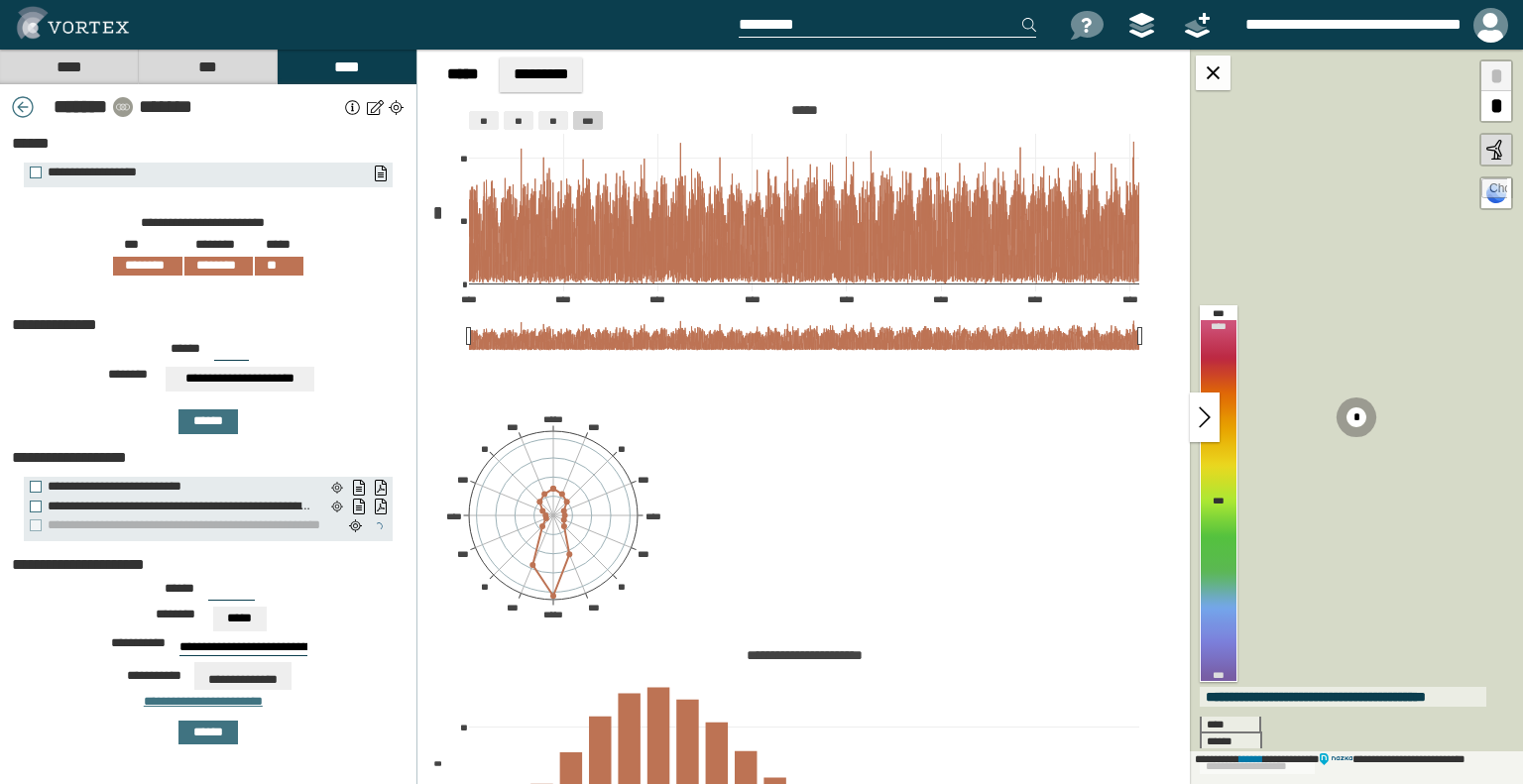 click on "**********" at bounding box center [243, 676] 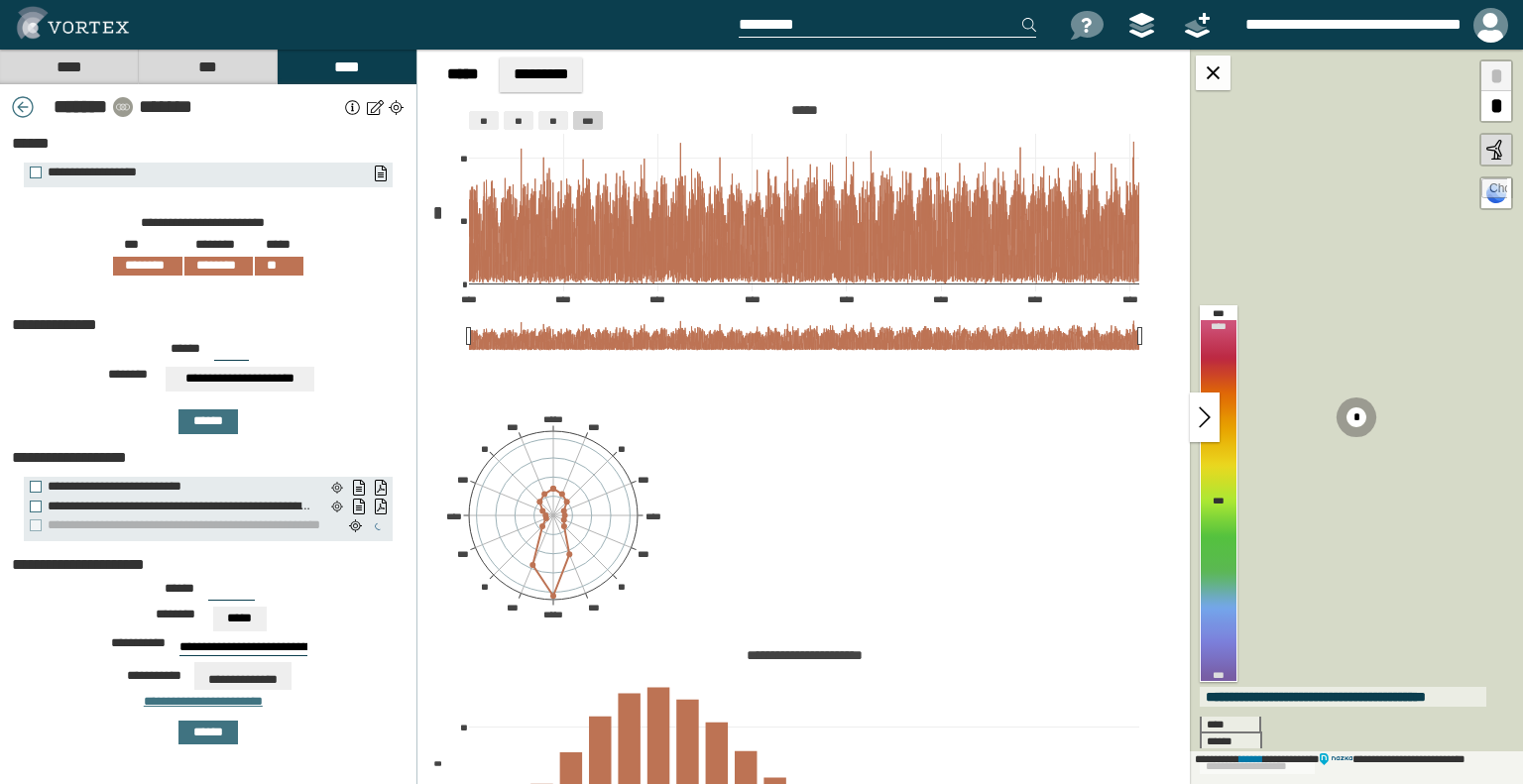 click on "**********" at bounding box center (278, 668) 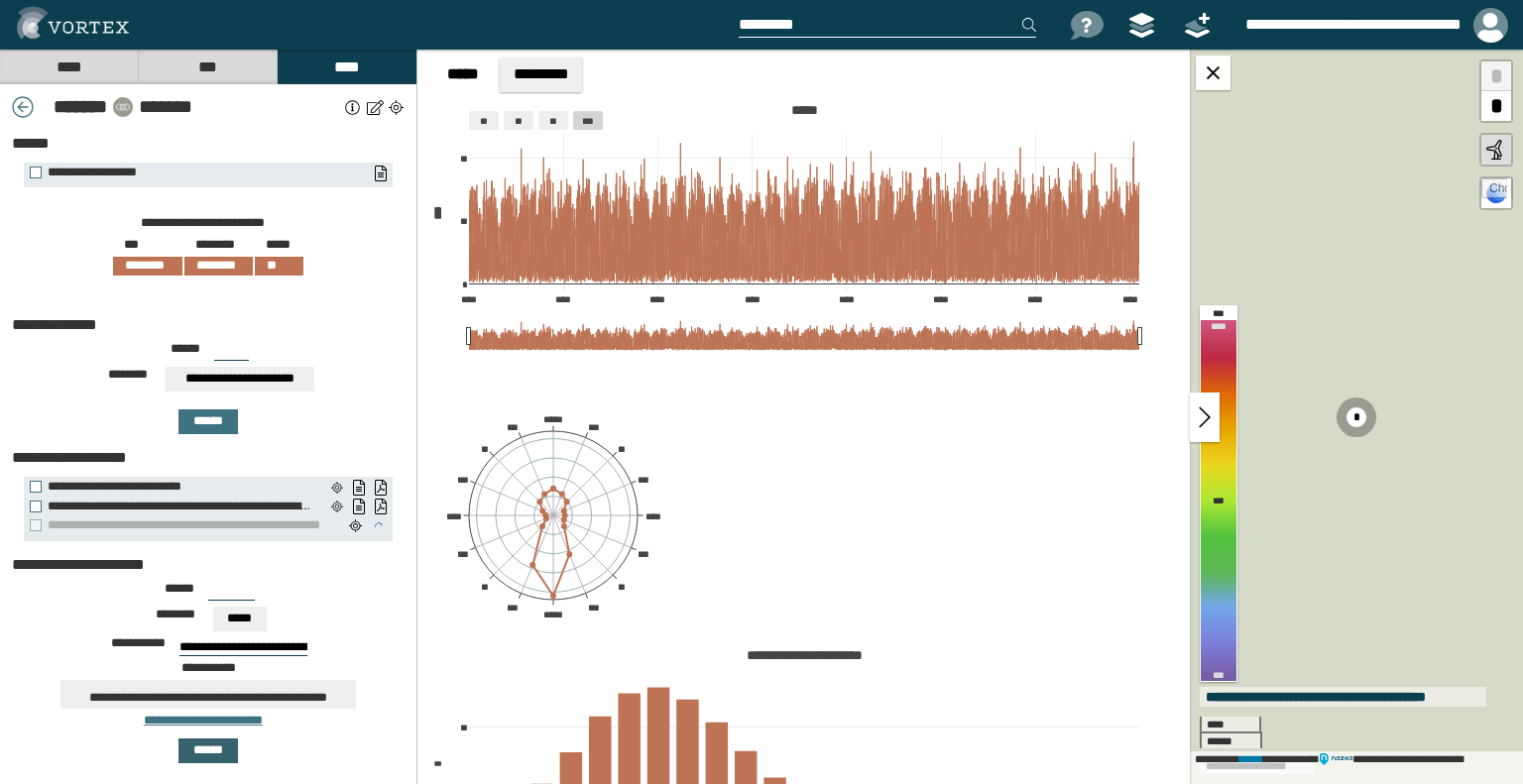 click on "******" at bounding box center (208, 750) 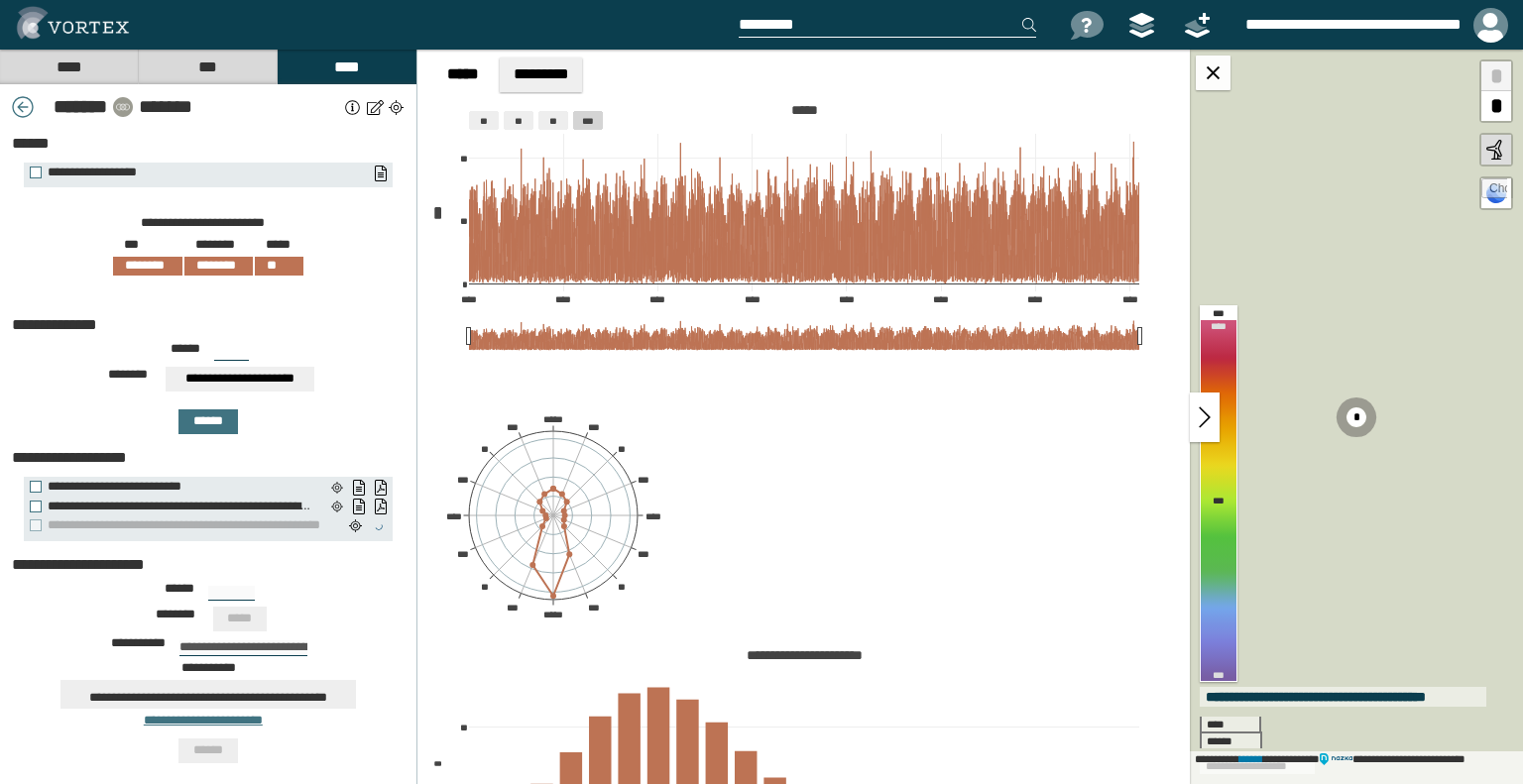 type on "***" 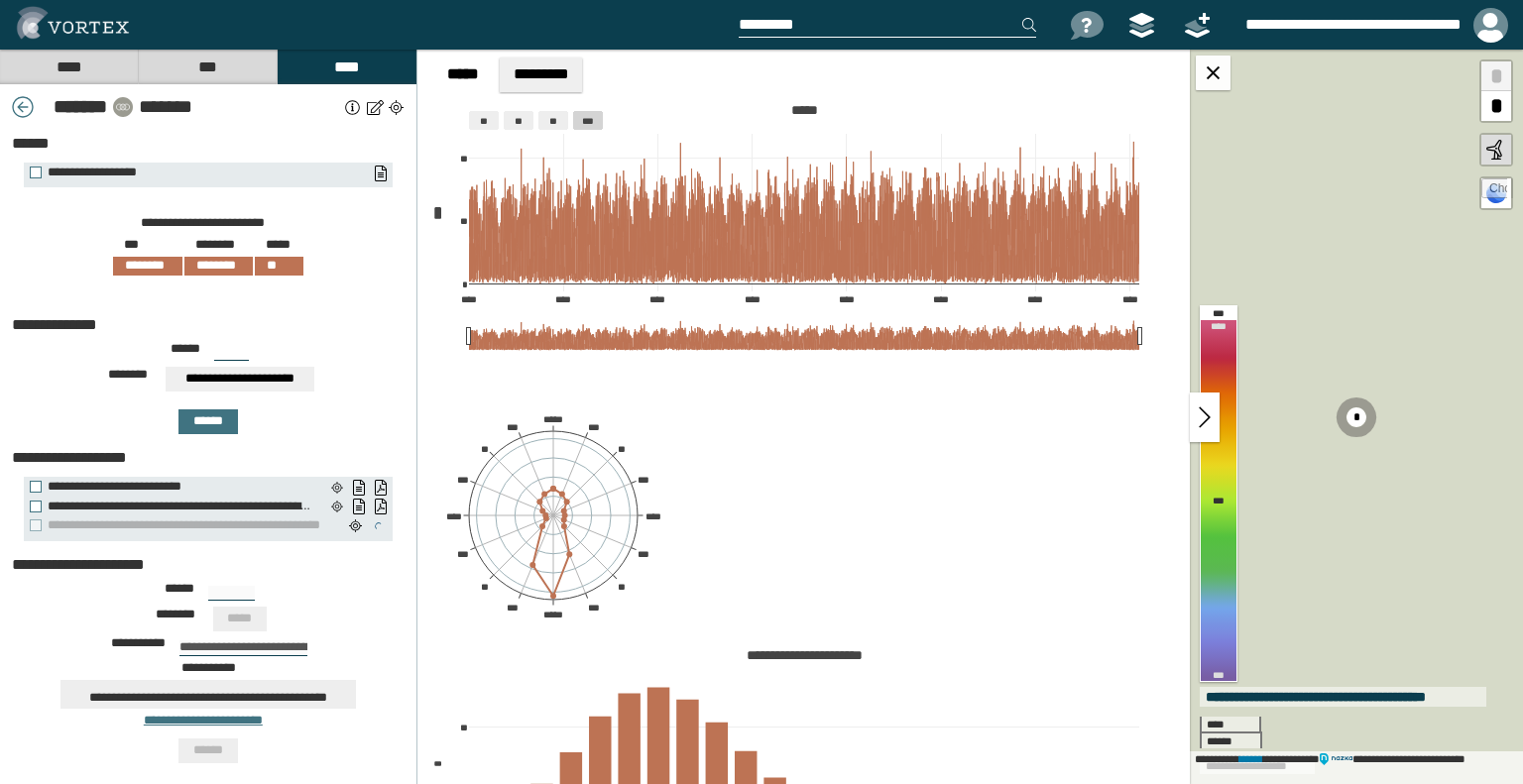 type 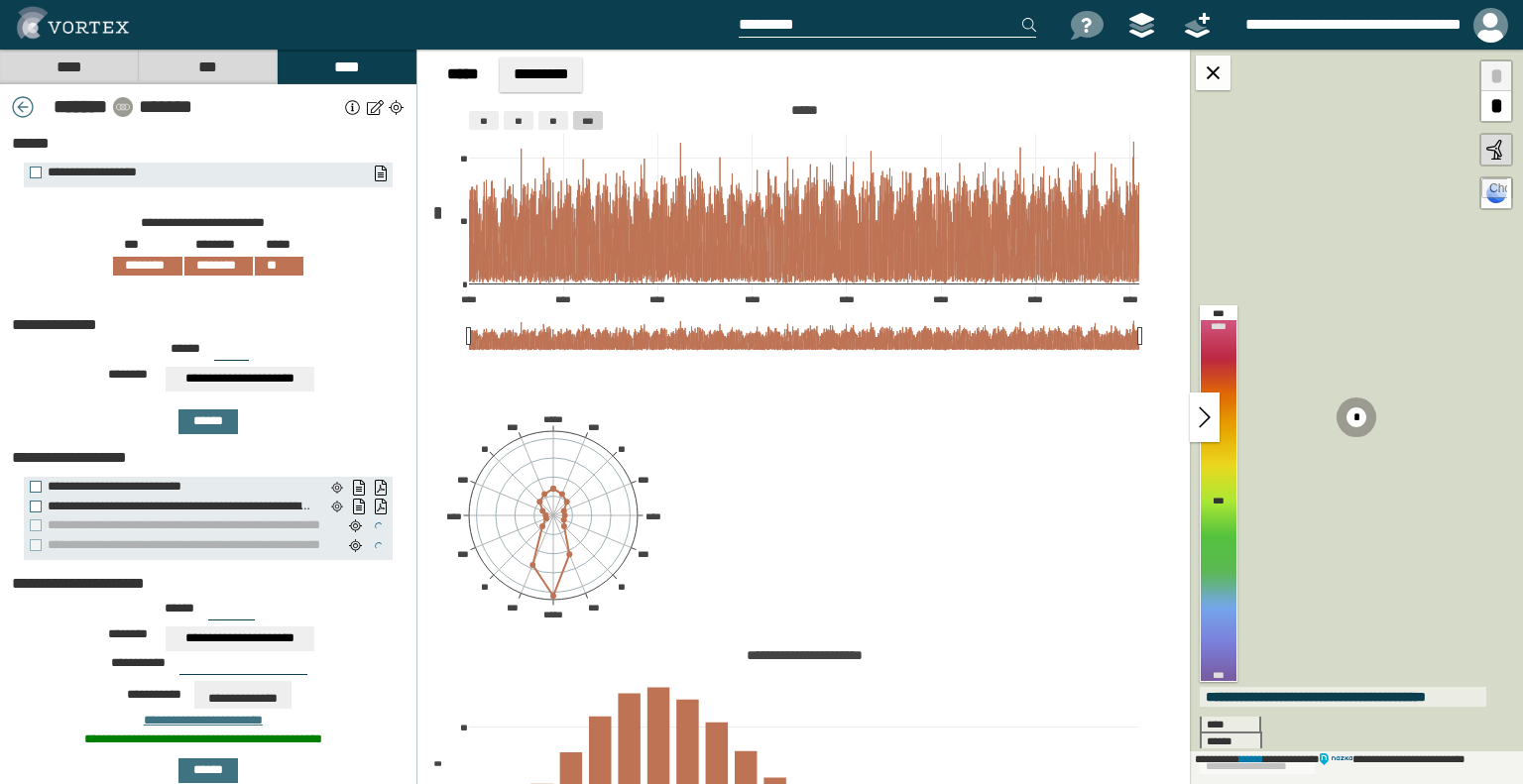 click on "****" at bounding box center (68, 66) 